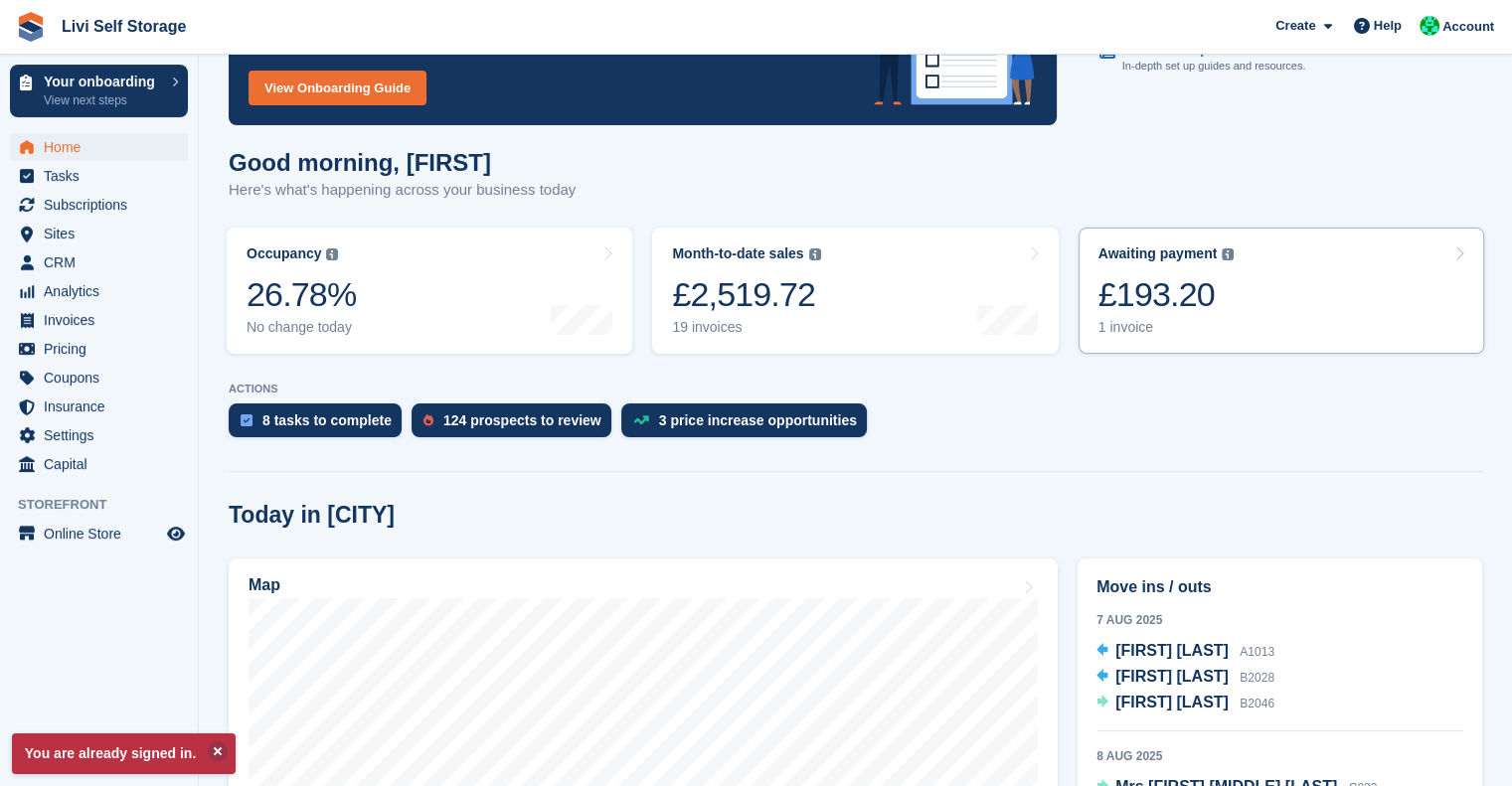 drag, startPoint x: 0, startPoint y: 0, endPoint x: 1146, endPoint y: 293, distance: 1182.8631 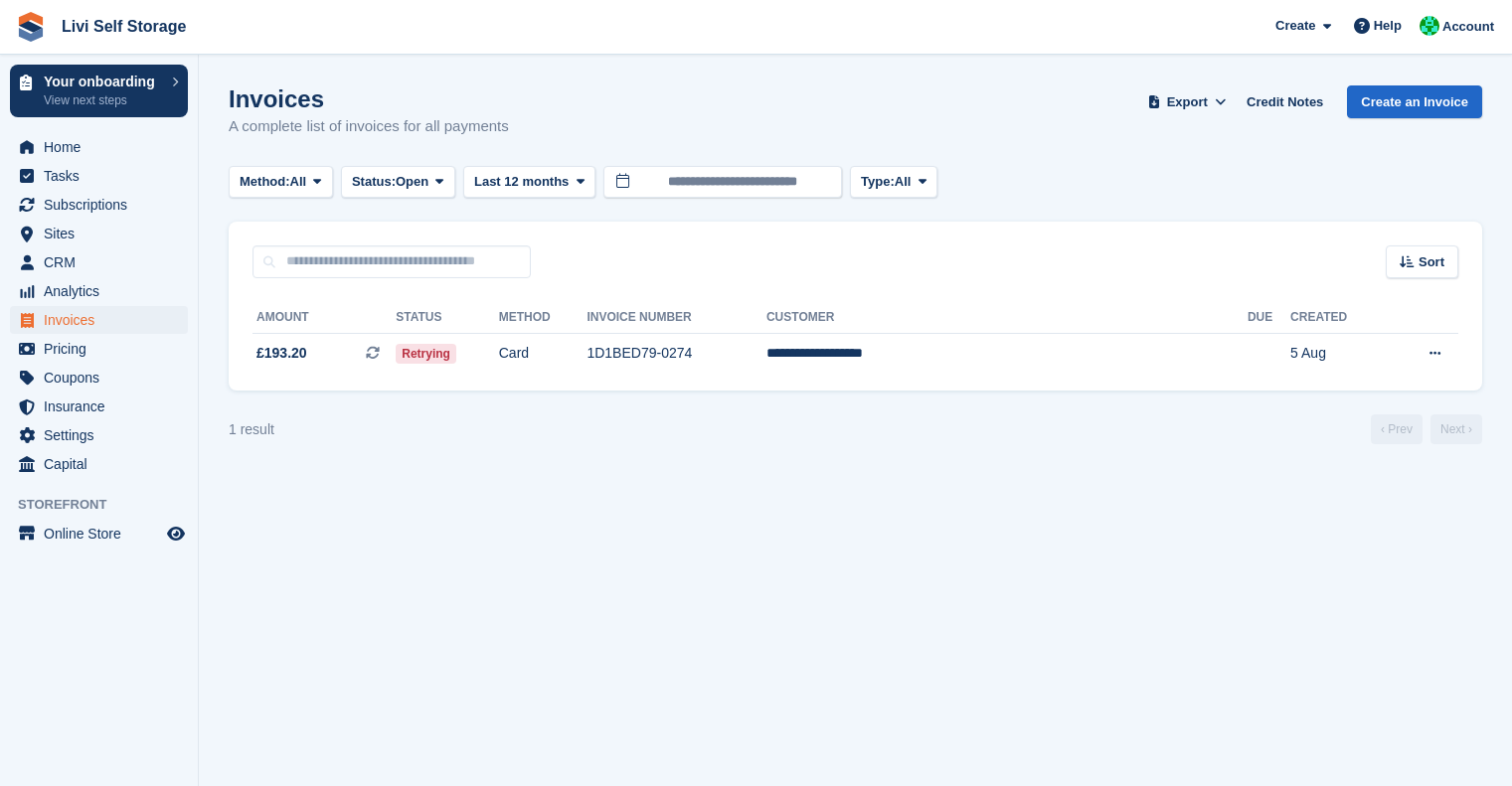 scroll, scrollTop: 0, scrollLeft: 0, axis: both 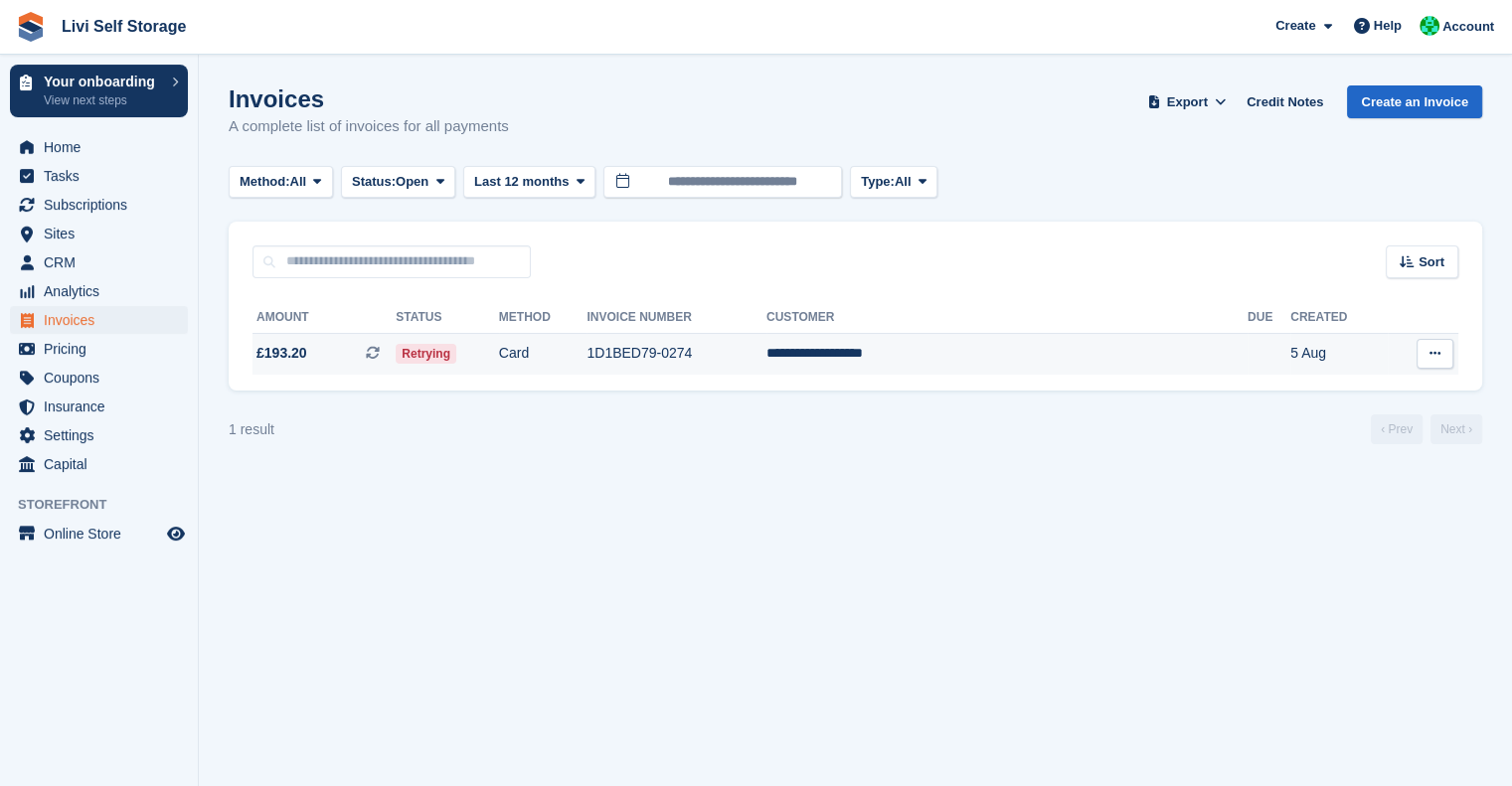 click on "1D1BED79-0274" at bounding box center (676, 354) 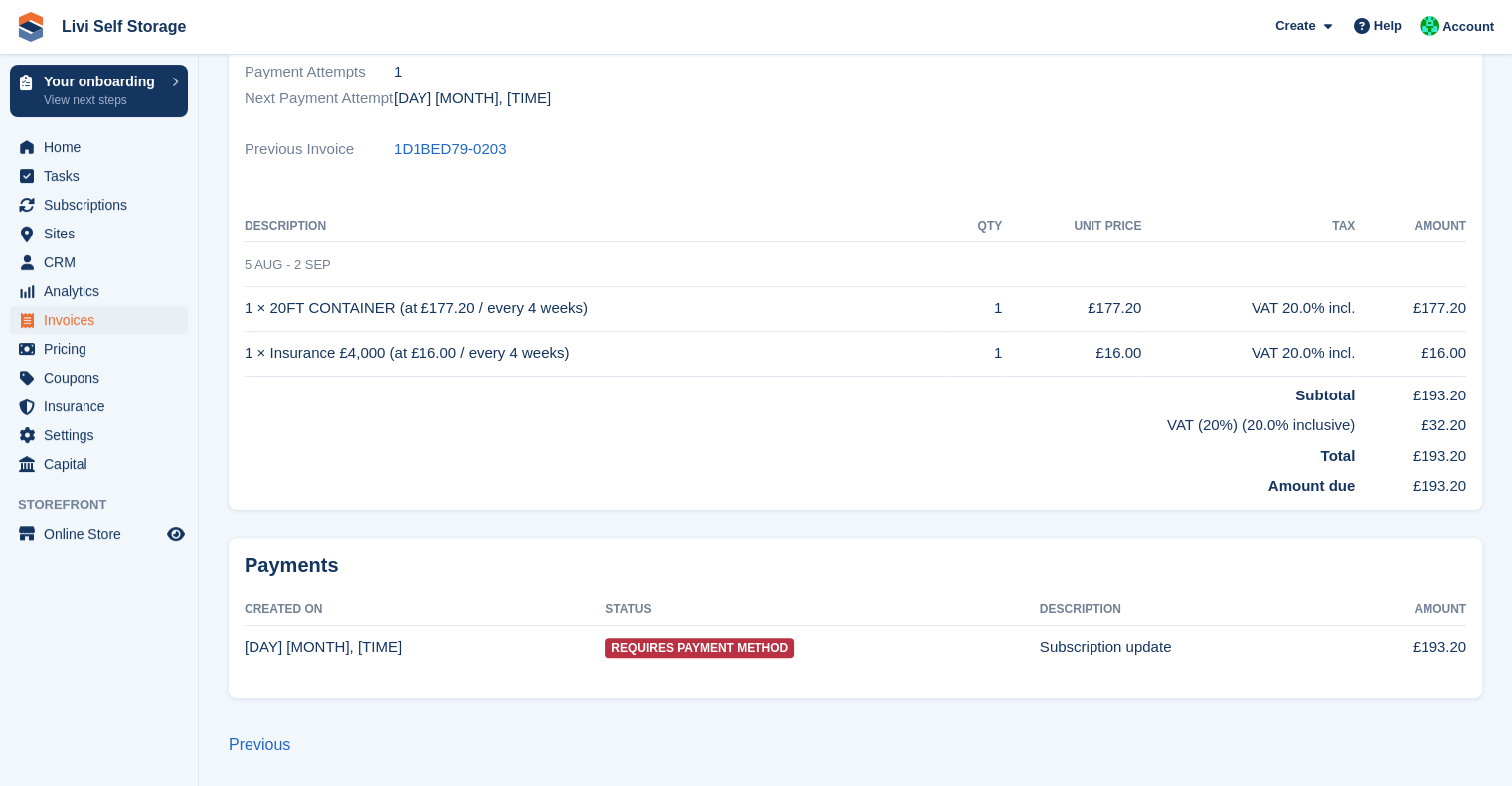scroll, scrollTop: 0, scrollLeft: 0, axis: both 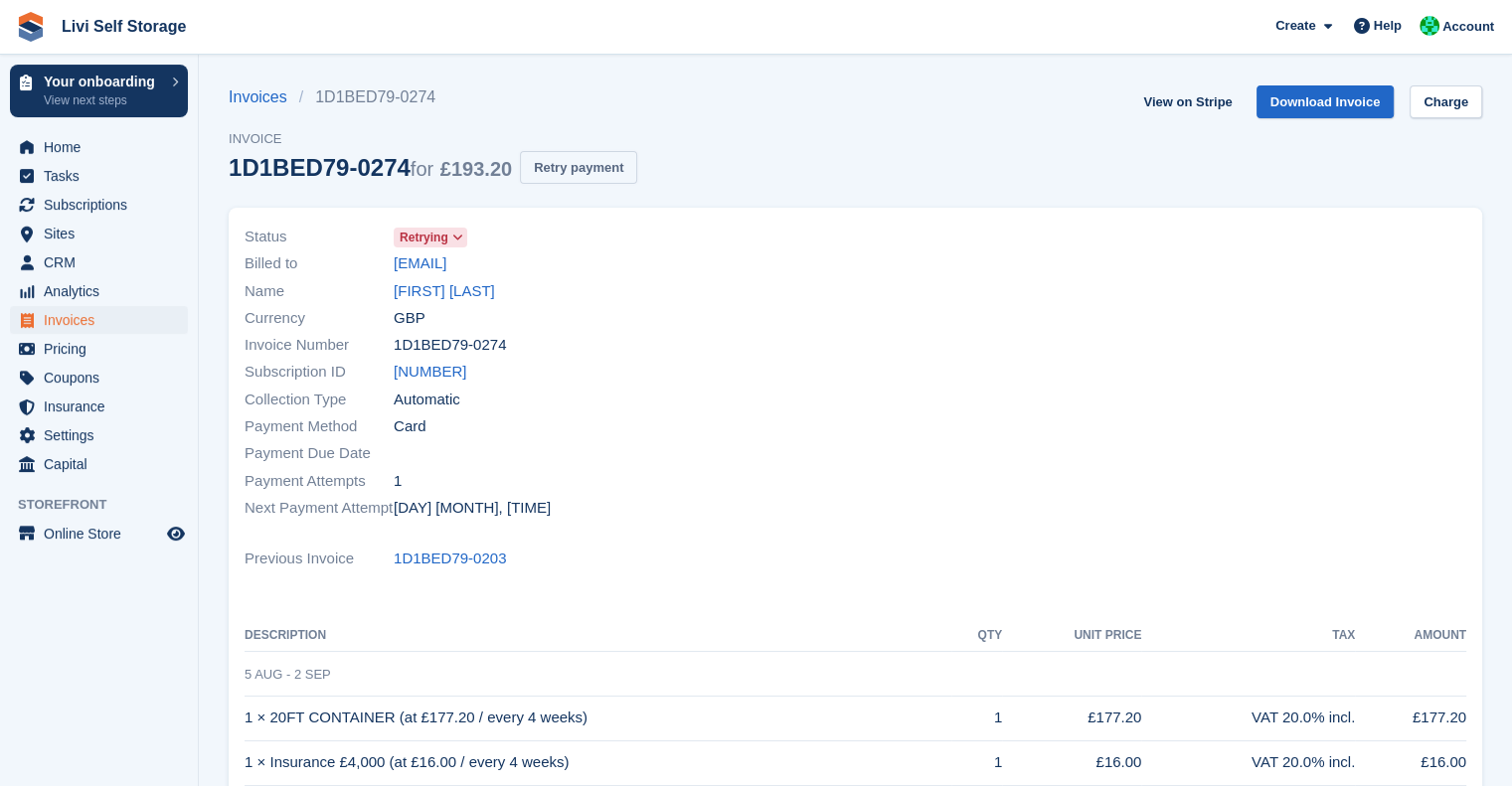 click on "Retry payment" at bounding box center [579, 167] 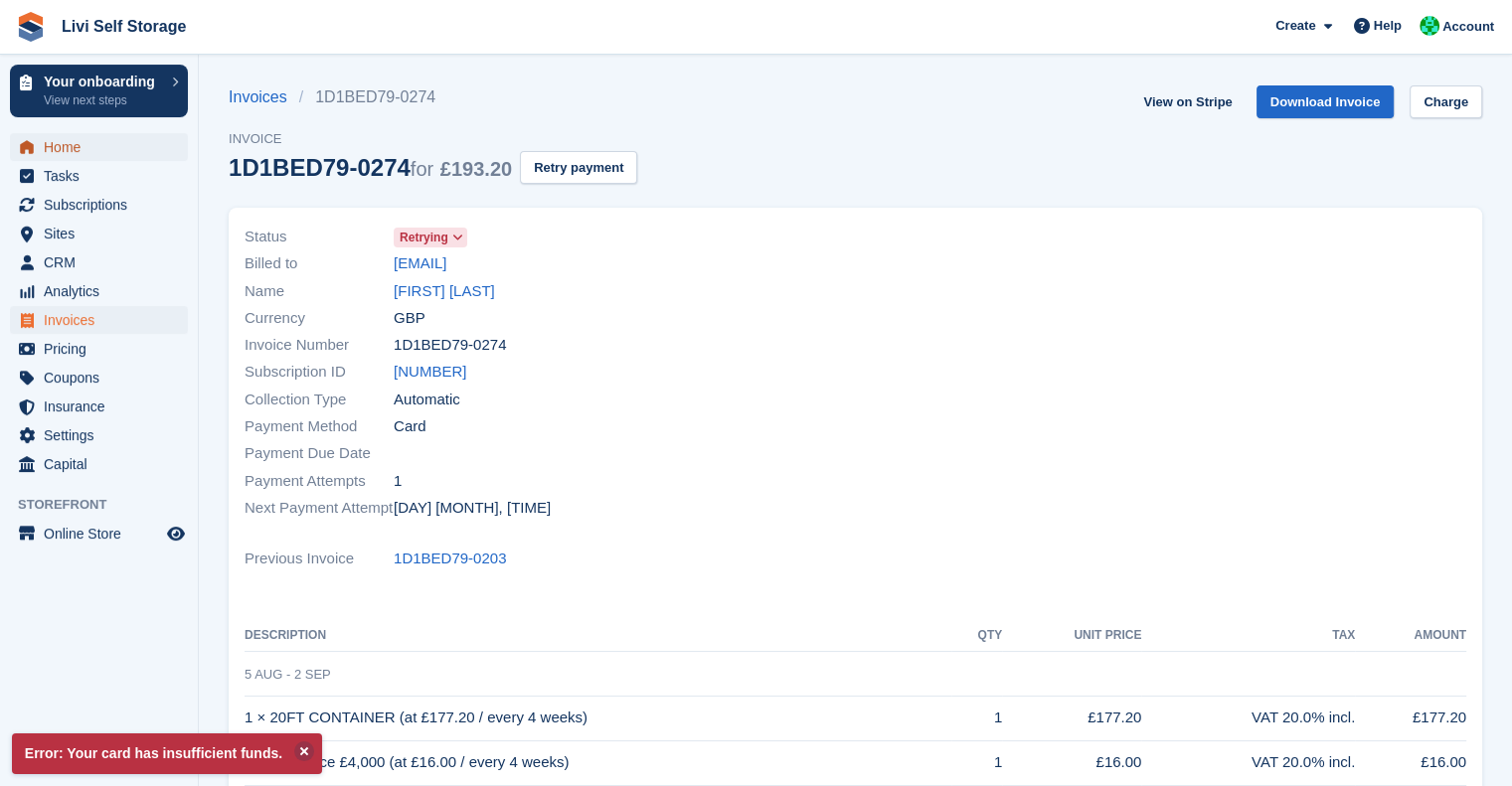 click on "Home" at bounding box center [103, 147] 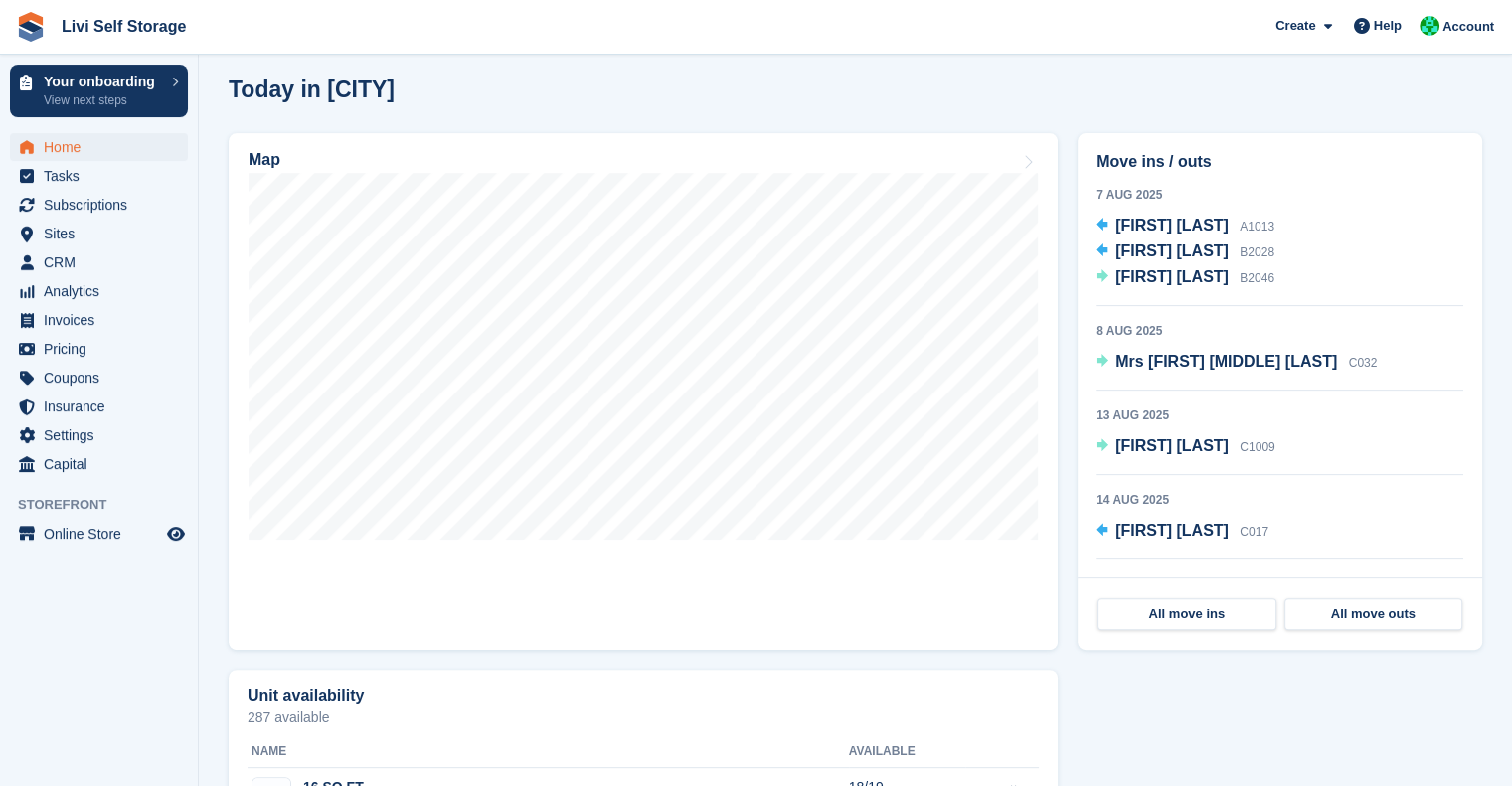 scroll, scrollTop: 483, scrollLeft: 0, axis: vertical 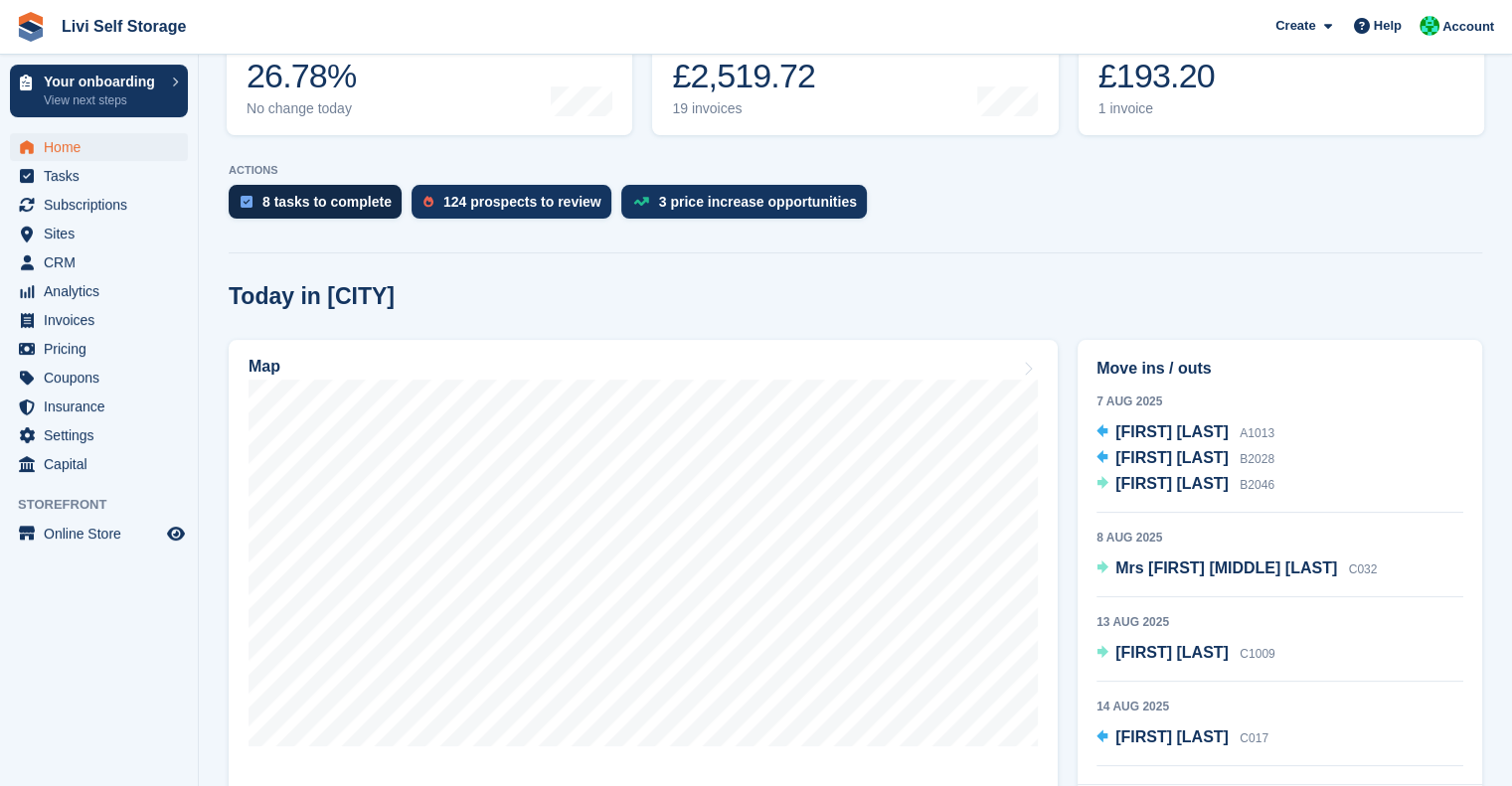 click on "8
tasks to complete" at bounding box center (327, 202) 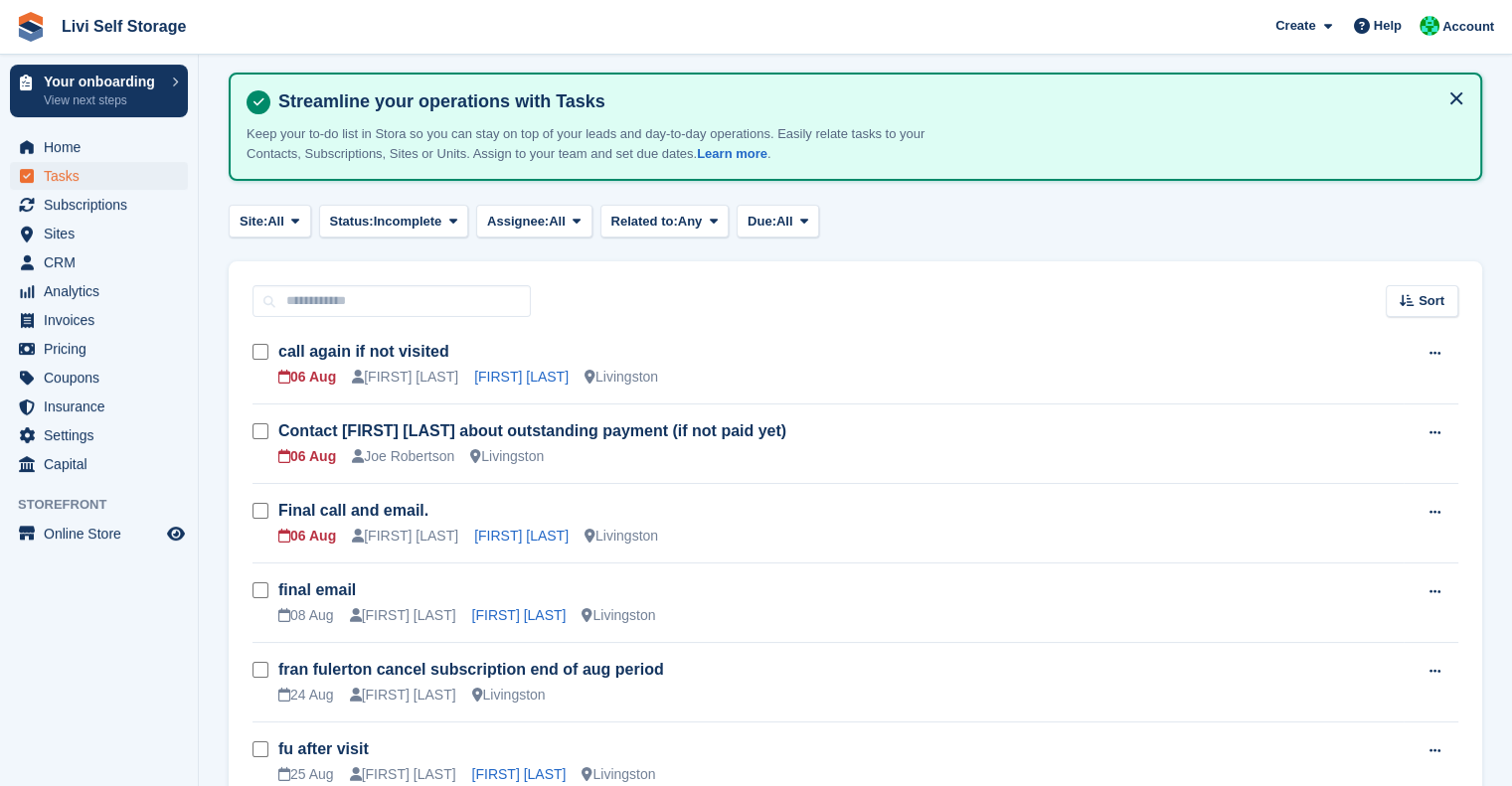 scroll, scrollTop: 94, scrollLeft: 0, axis: vertical 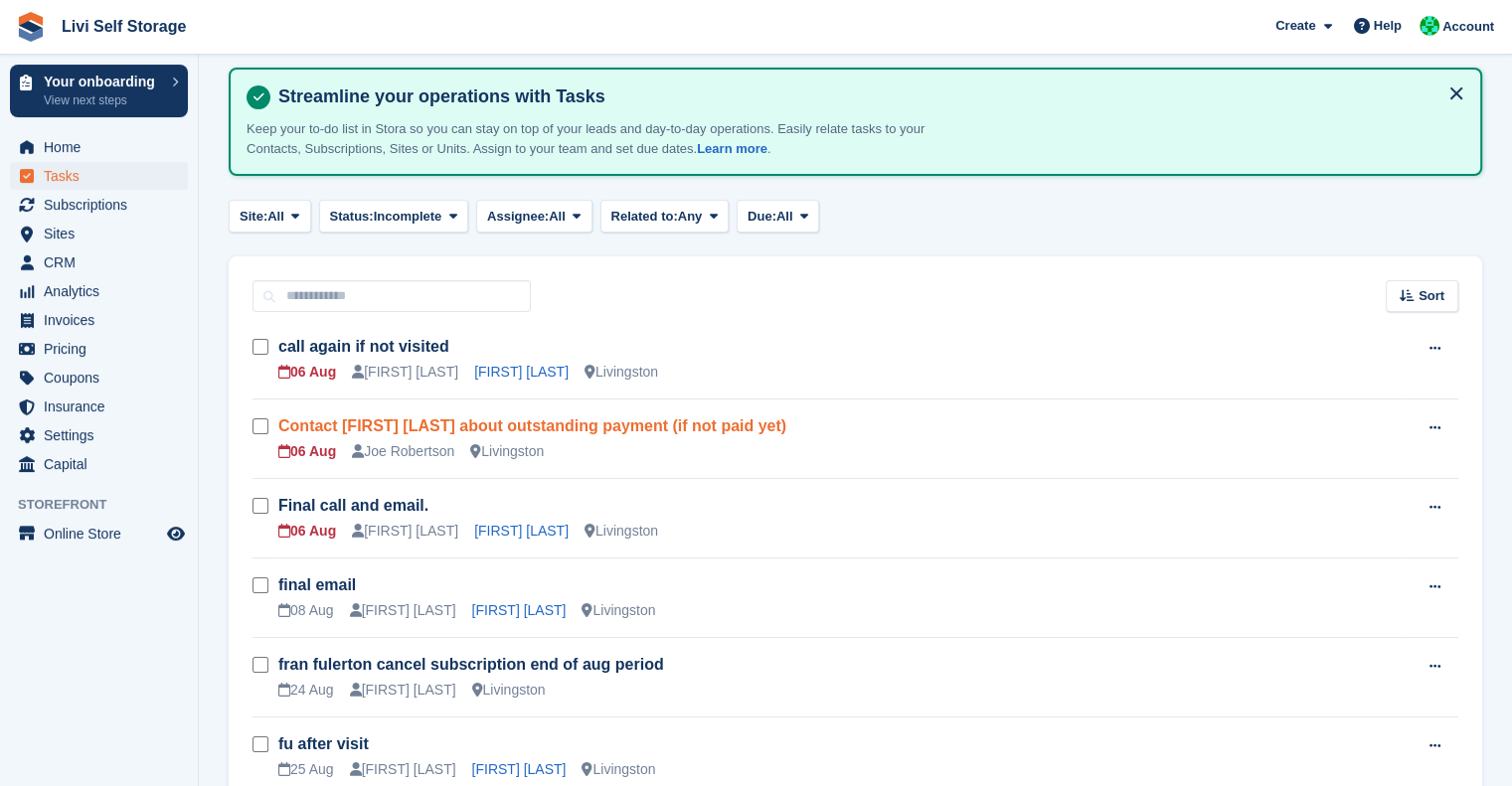 click on "Contact Charlotte Middleton about outstanding payment (if not paid yet)" at bounding box center [532, 425] 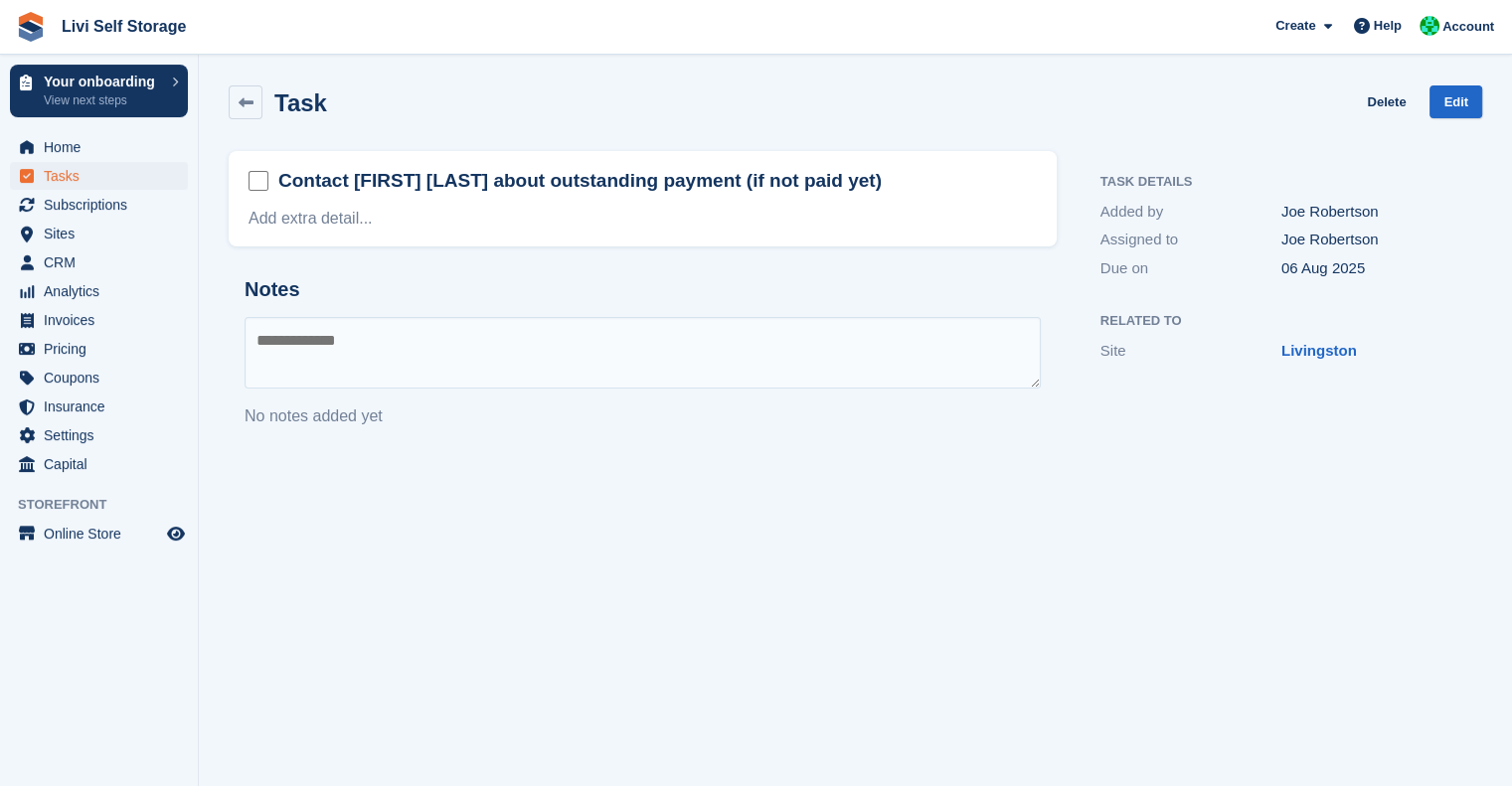 scroll, scrollTop: 0, scrollLeft: 0, axis: both 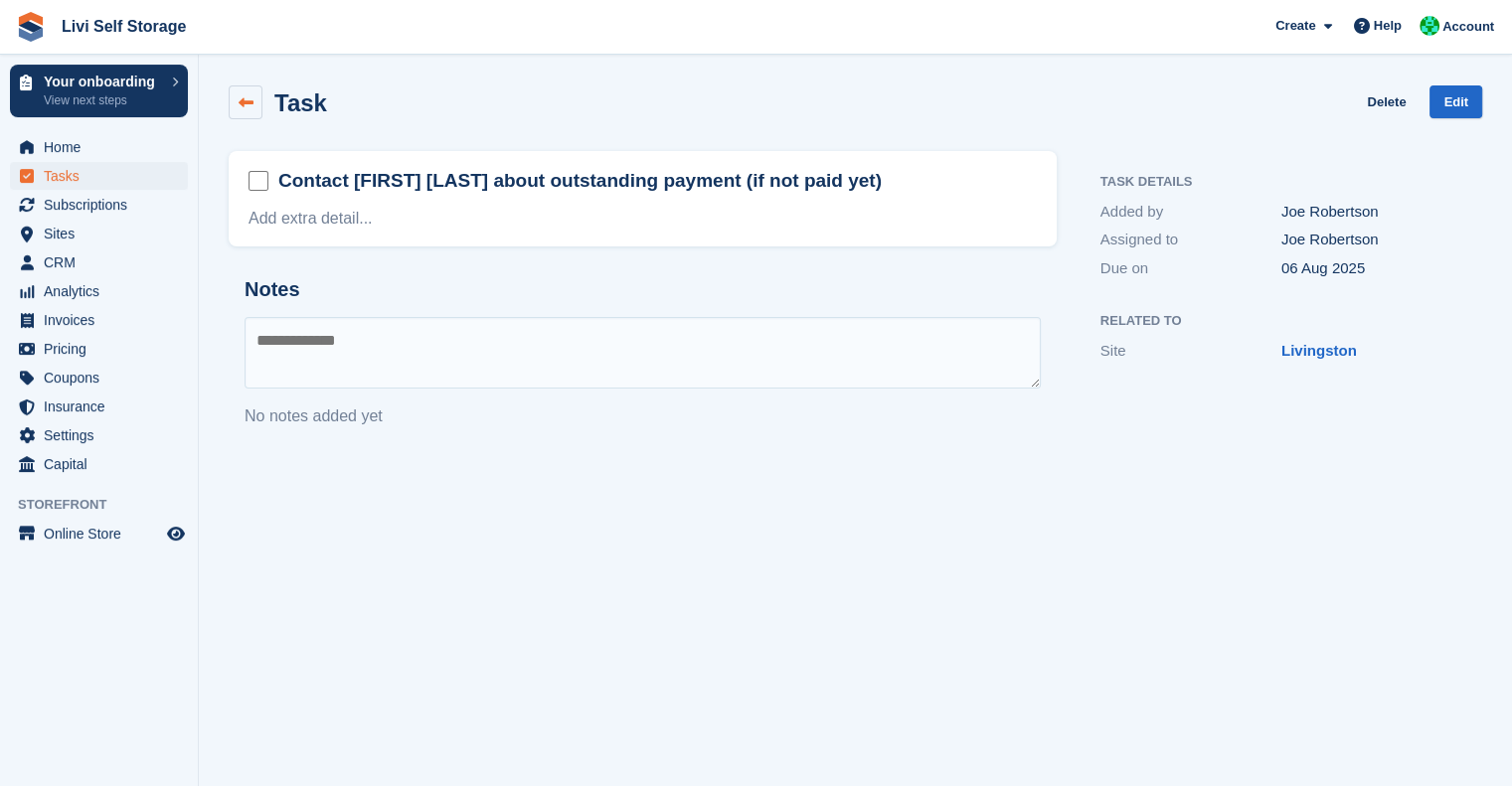 click at bounding box center (246, 102) 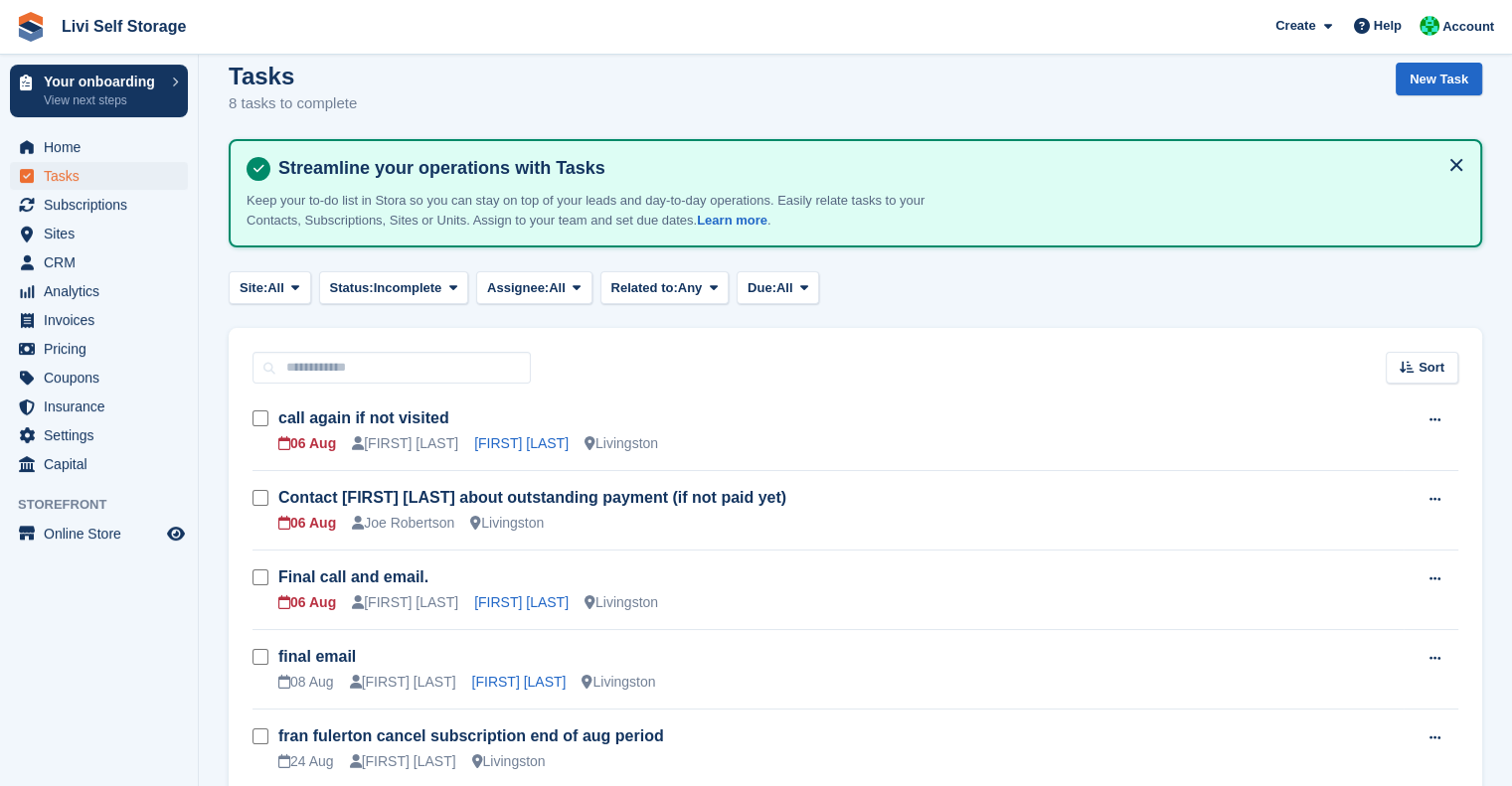 scroll, scrollTop: 0, scrollLeft: 0, axis: both 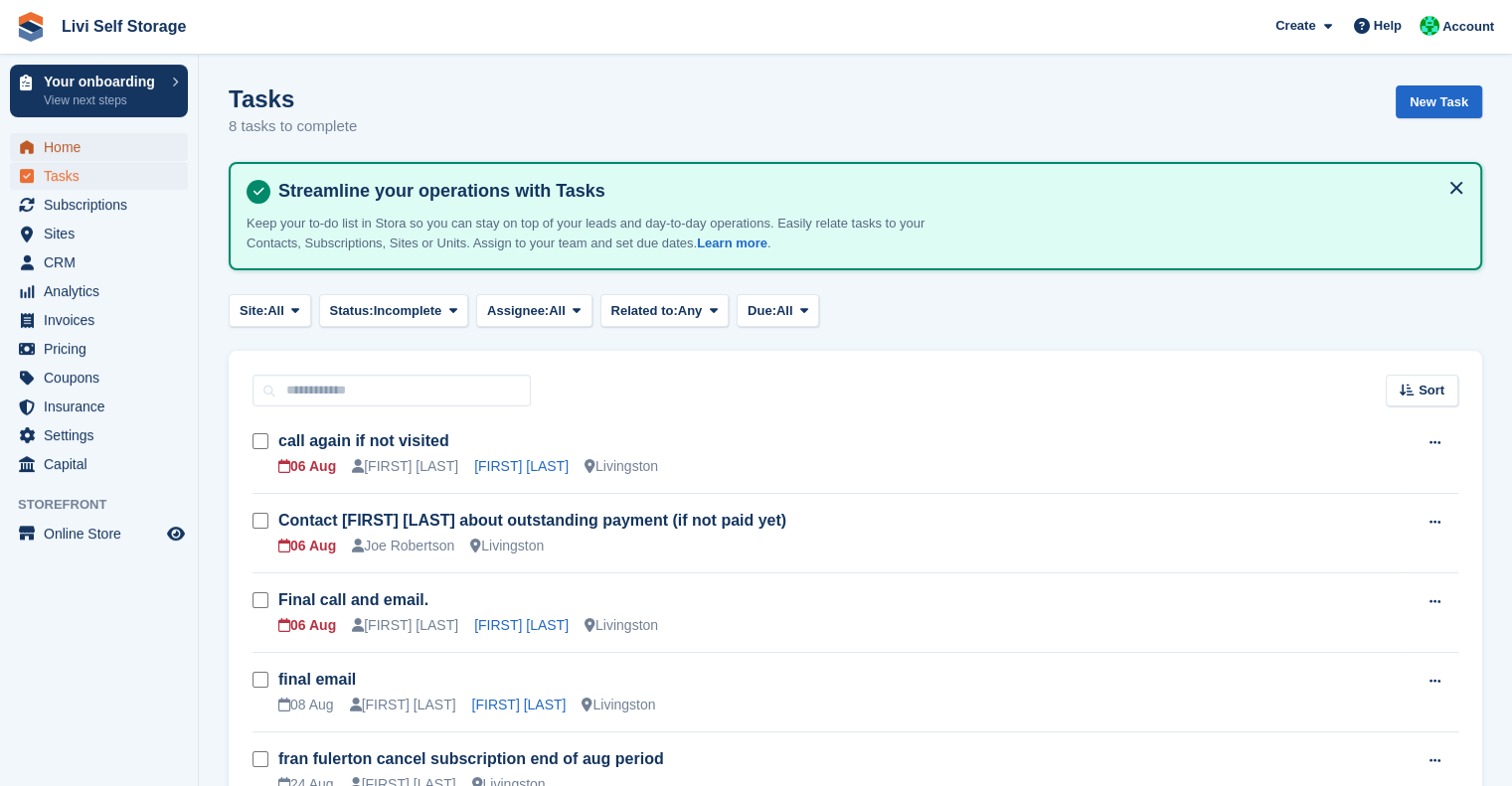 click on "Home" at bounding box center (103, 147) 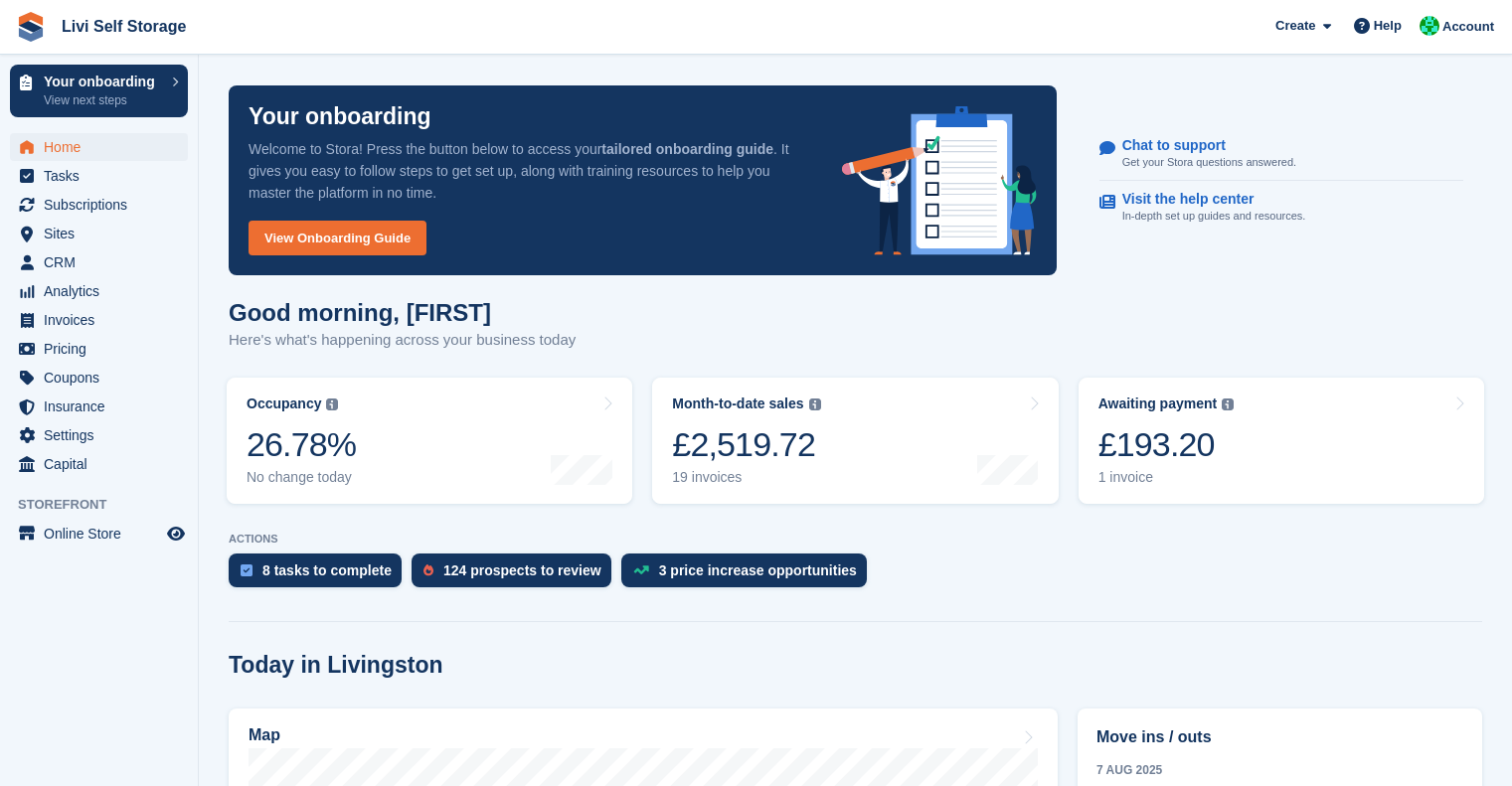 scroll, scrollTop: 0, scrollLeft: 0, axis: both 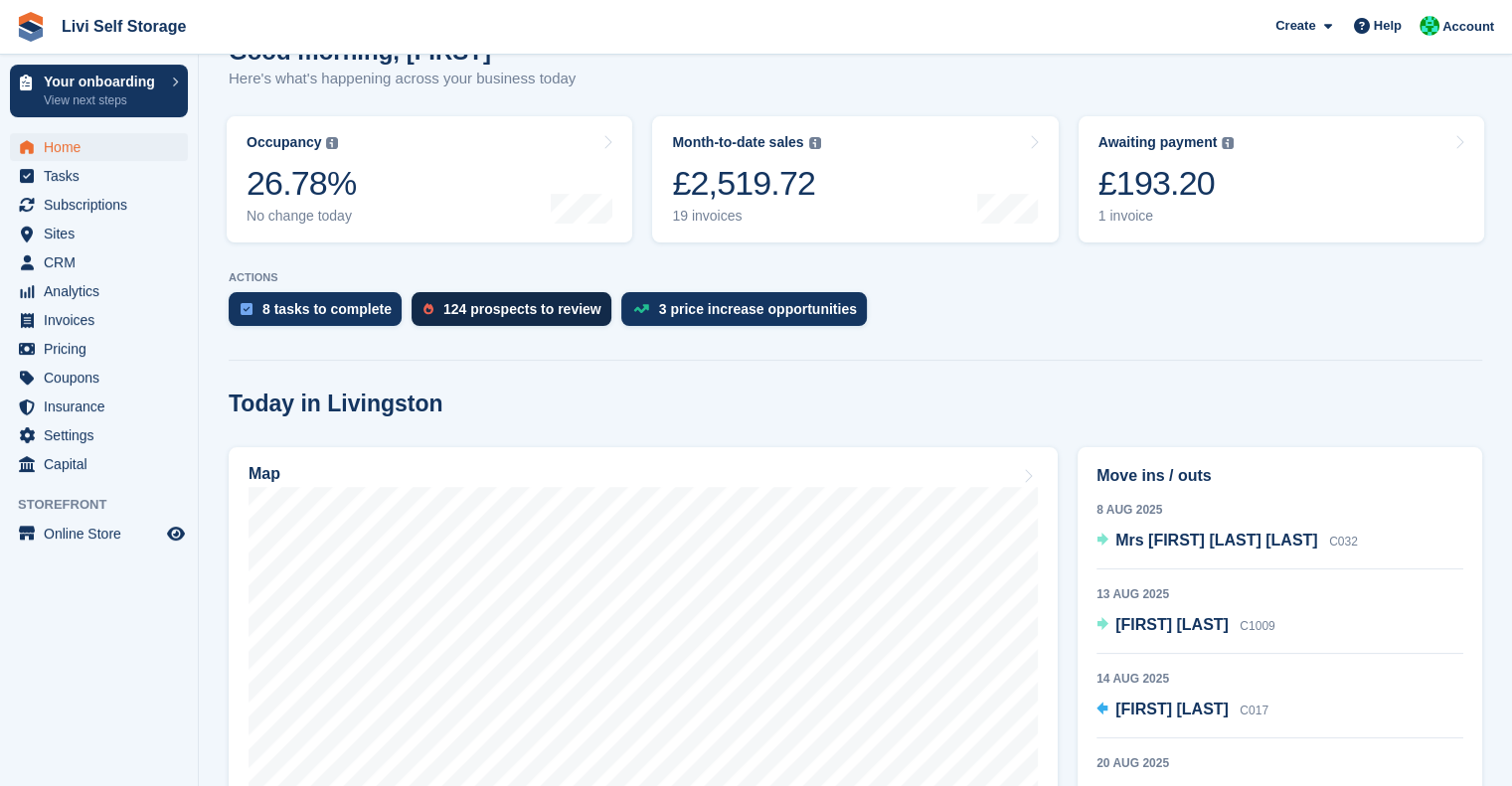 click on "124
prospects to review" at bounding box center (522, 309) 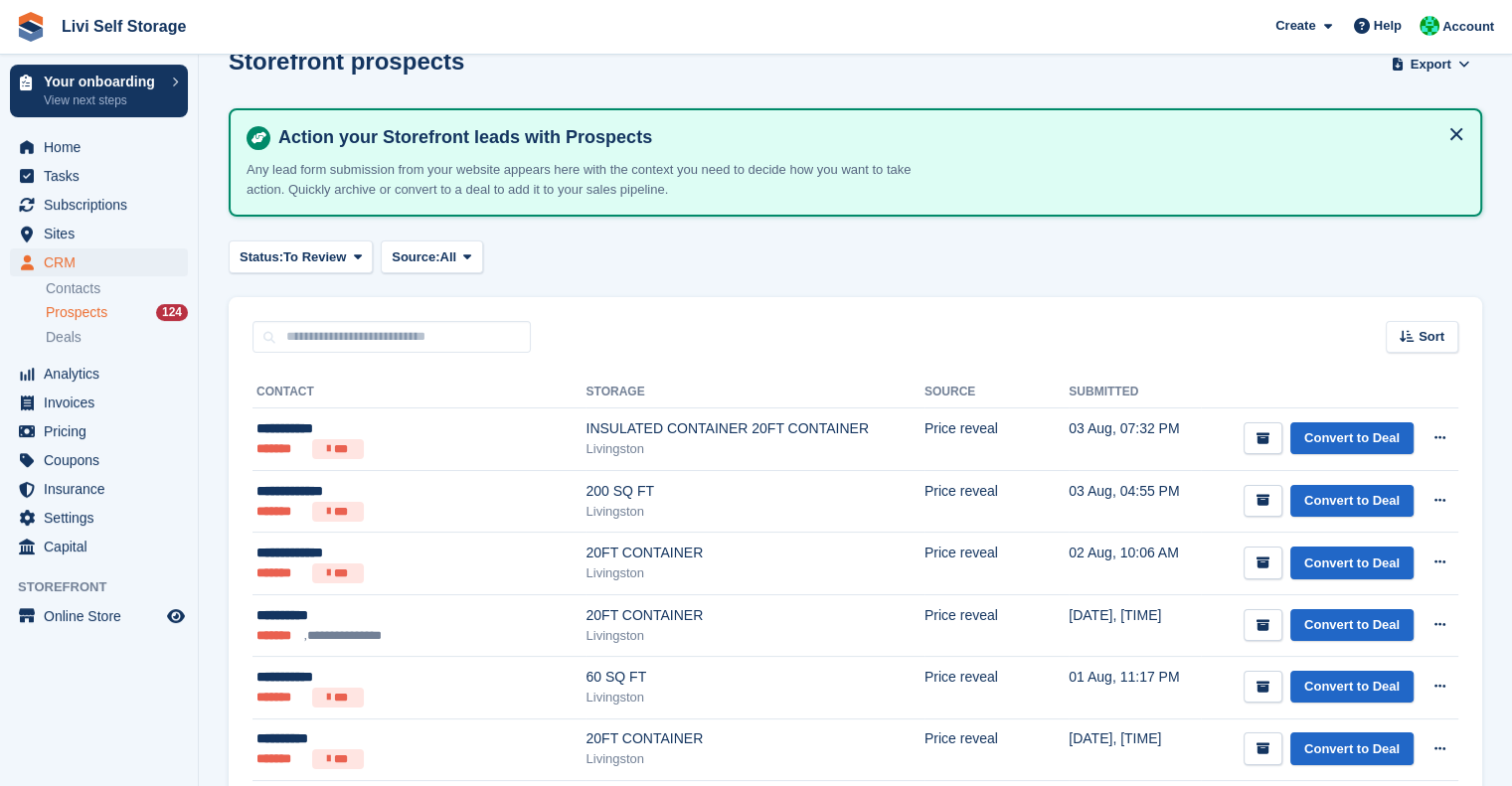 scroll, scrollTop: 72, scrollLeft: 0, axis: vertical 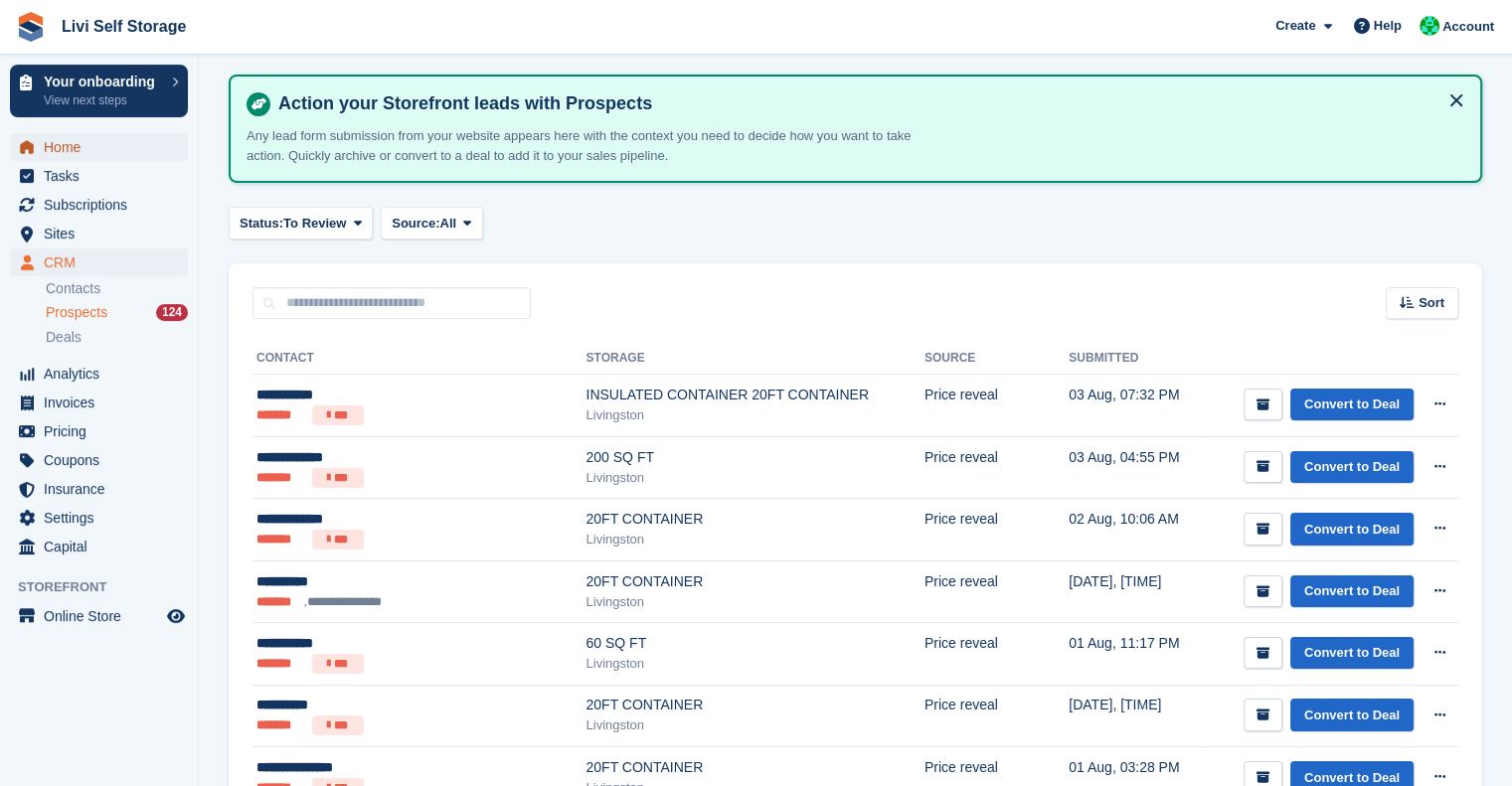 click on "Home" at bounding box center [103, 147] 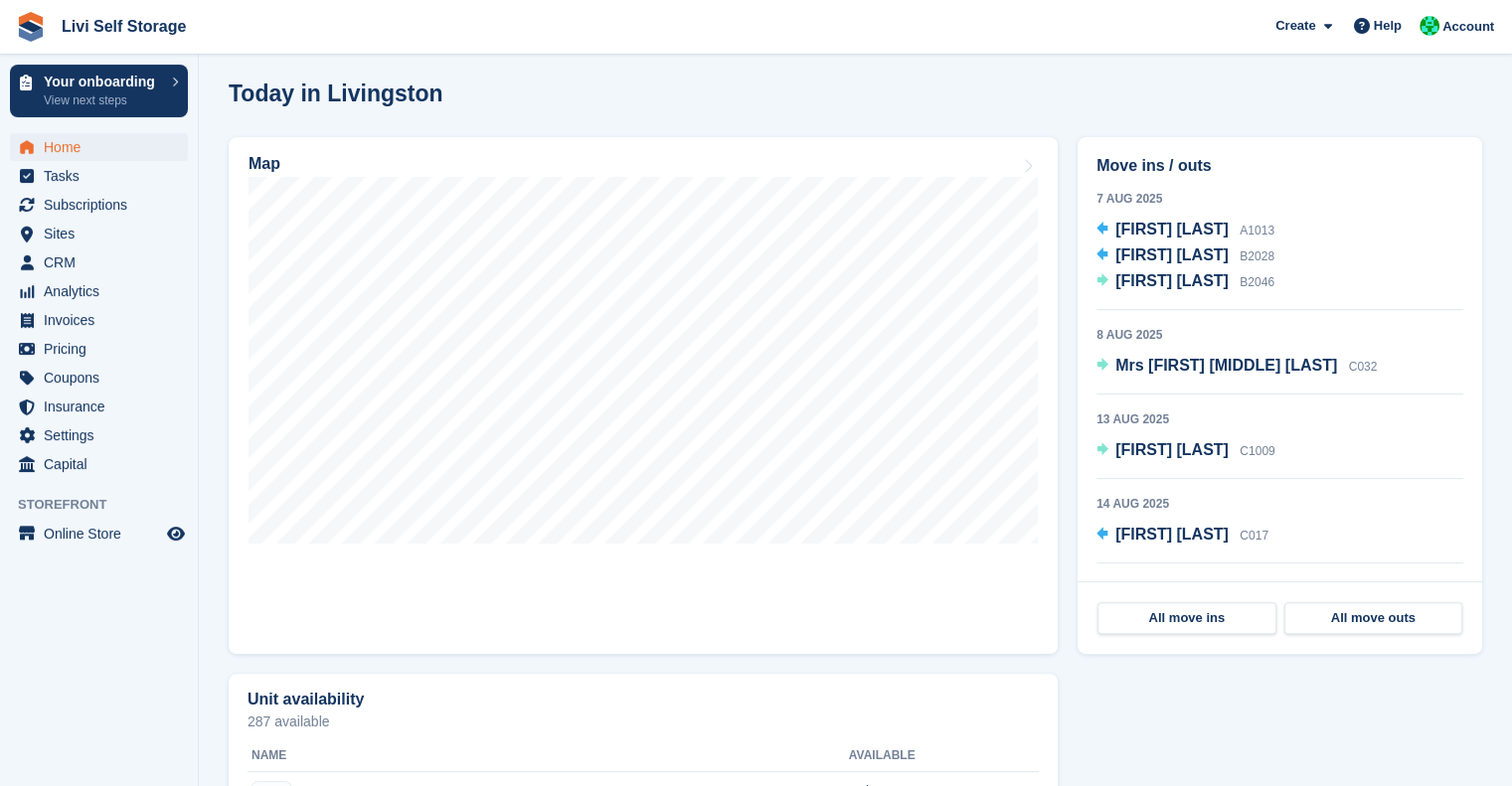 scroll, scrollTop: 584, scrollLeft: 0, axis: vertical 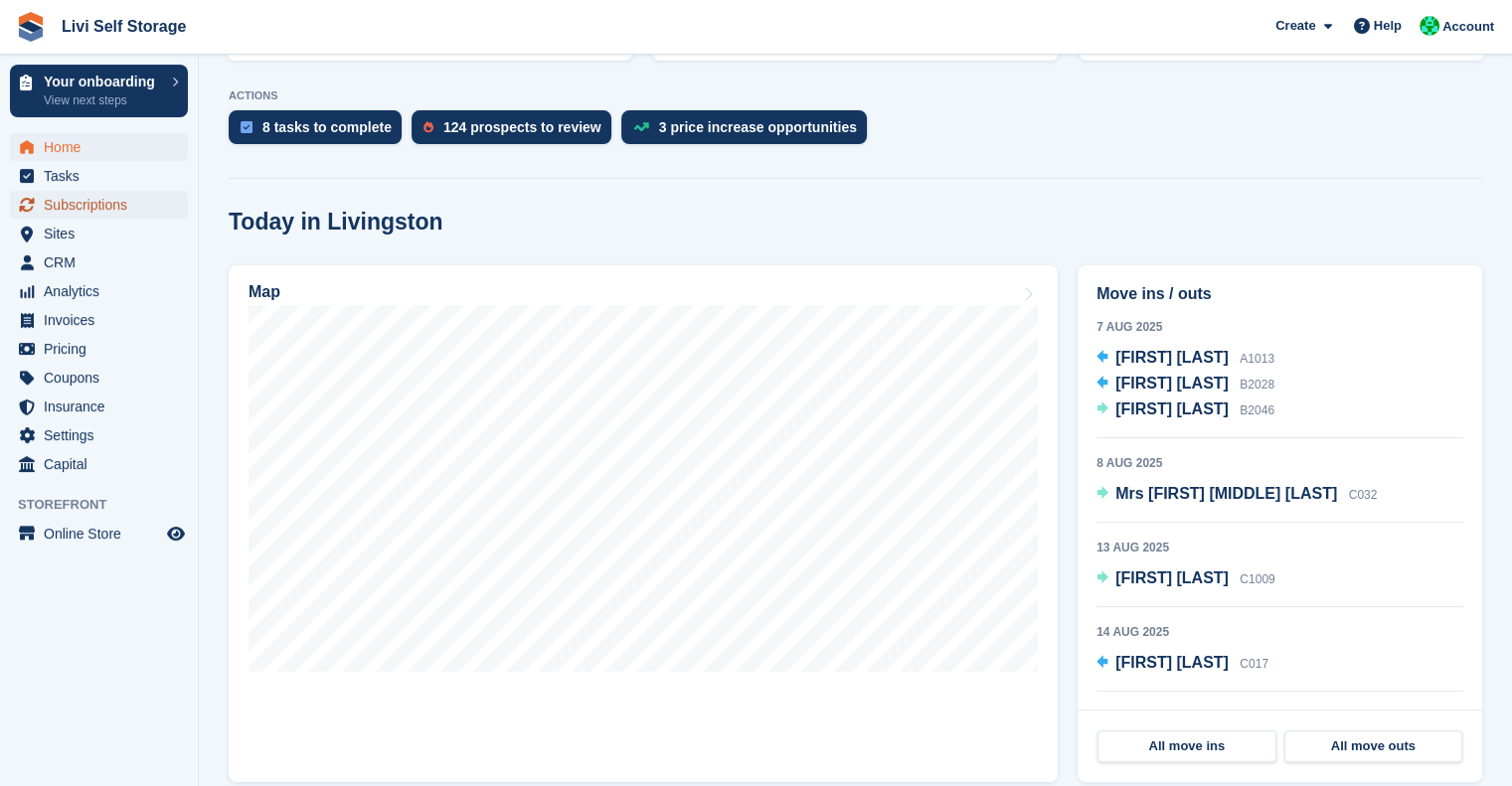 click on "Subscriptions" at bounding box center (103, 205) 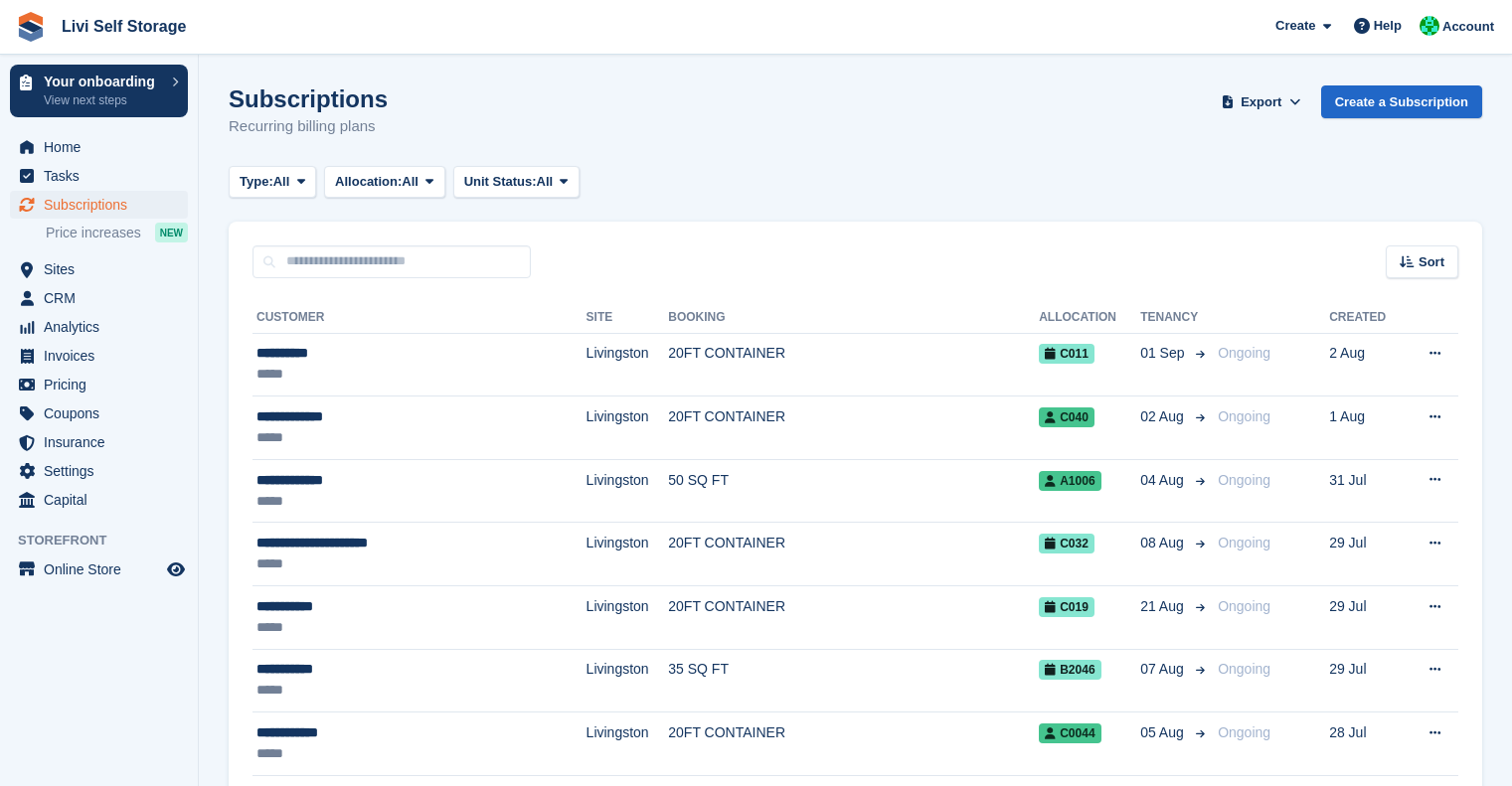 scroll, scrollTop: 0, scrollLeft: 0, axis: both 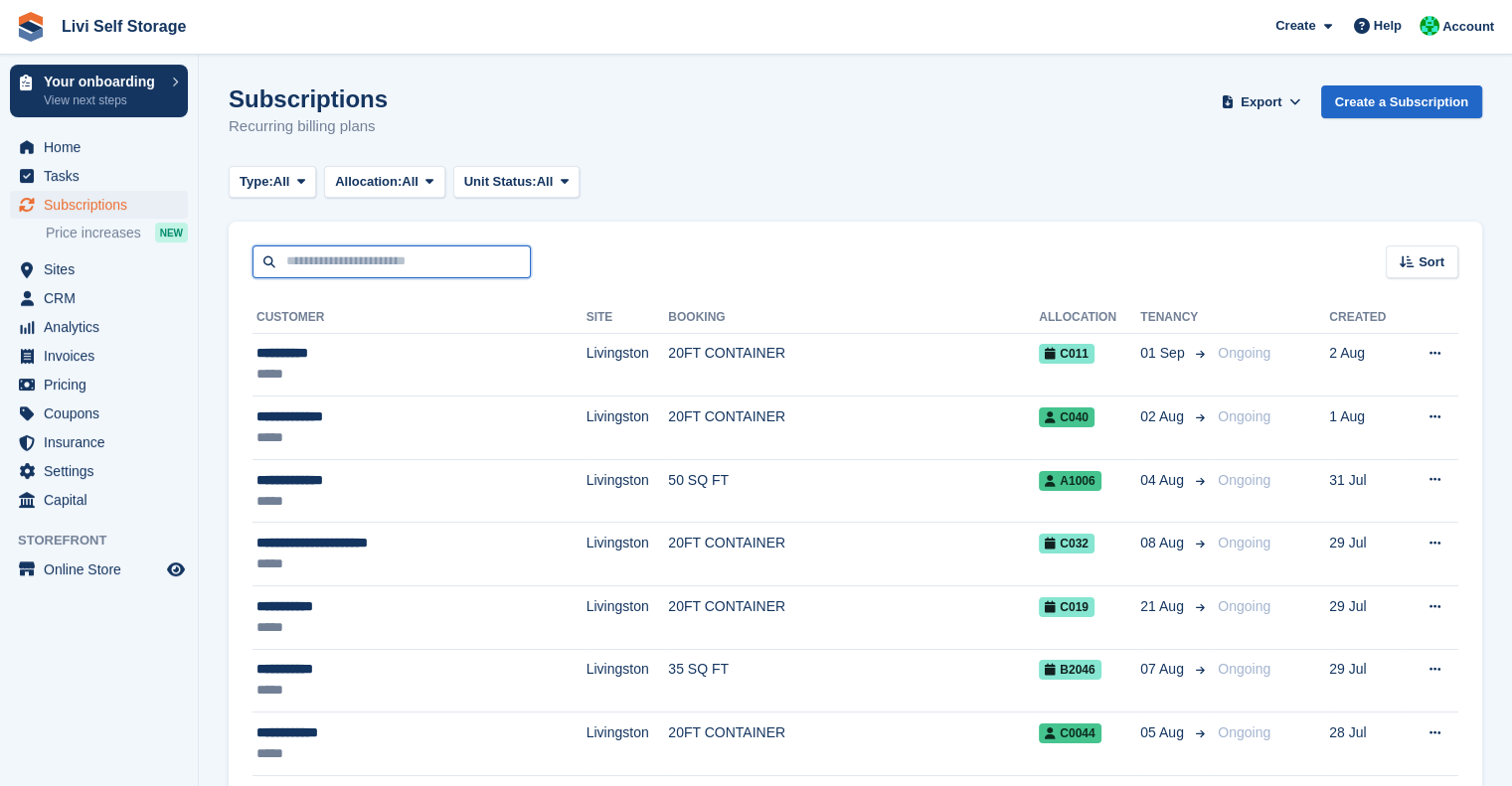 click at bounding box center (392, 261) 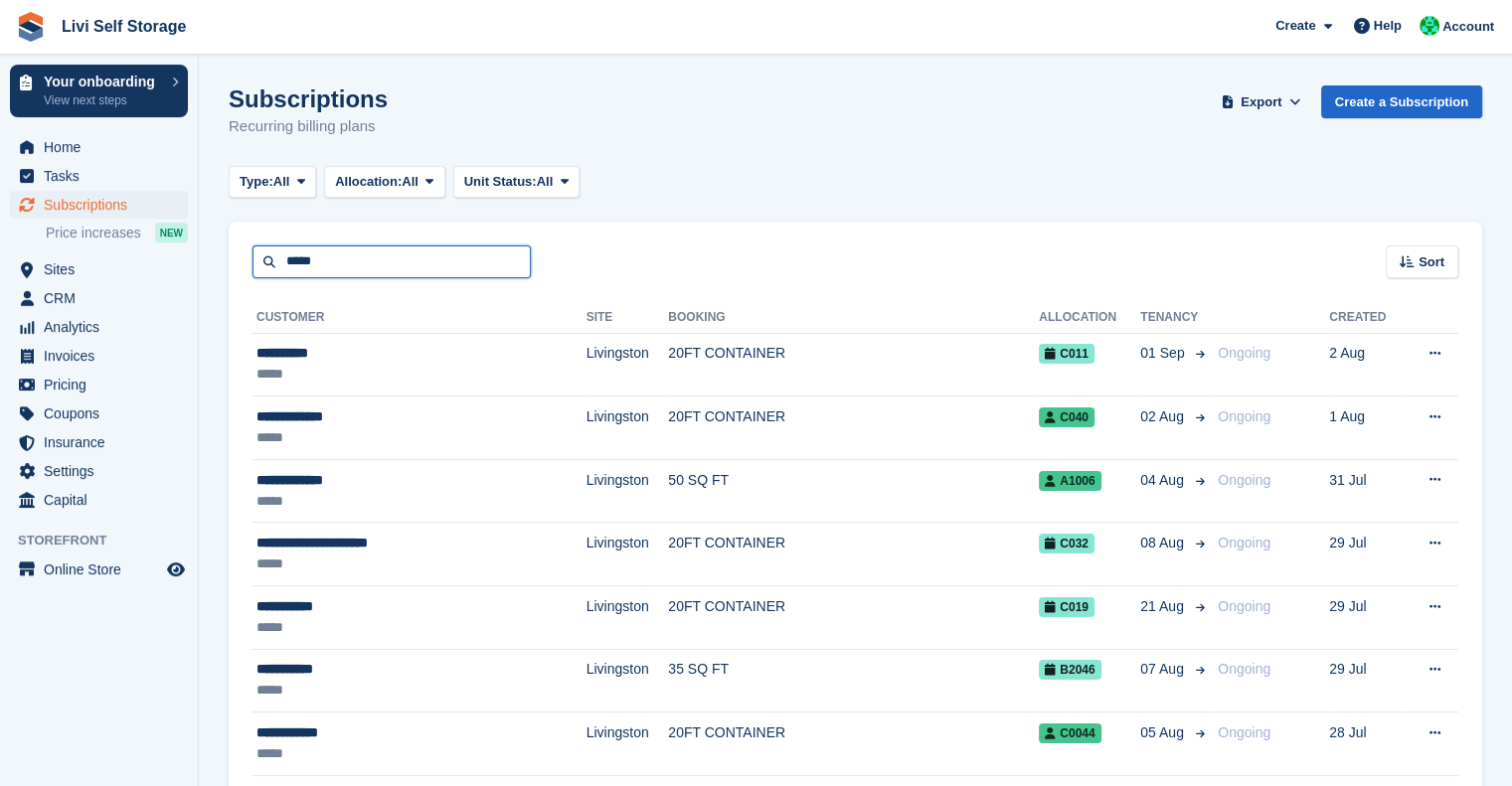 type on "*****" 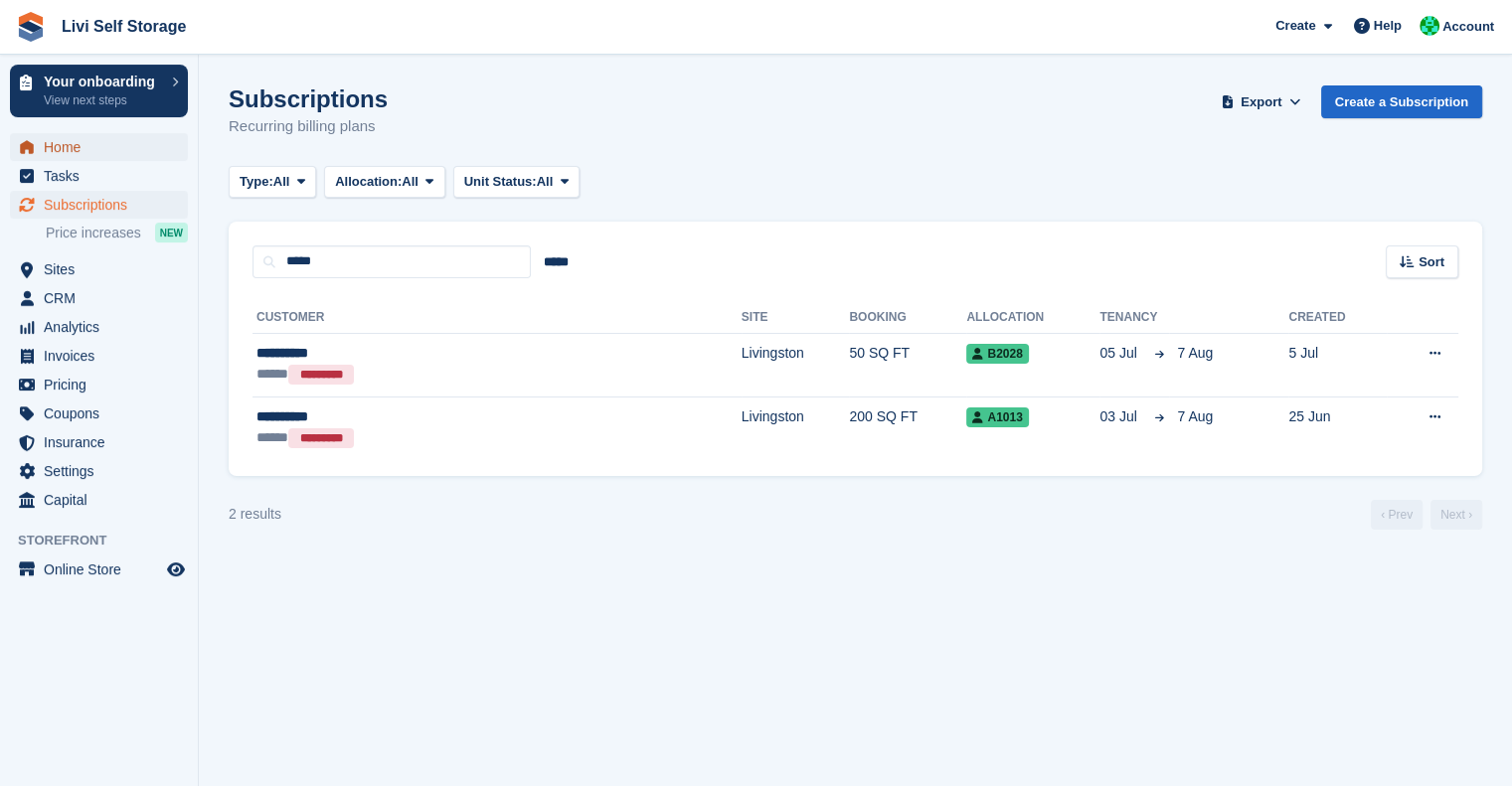 click on "Home" at bounding box center (103, 147) 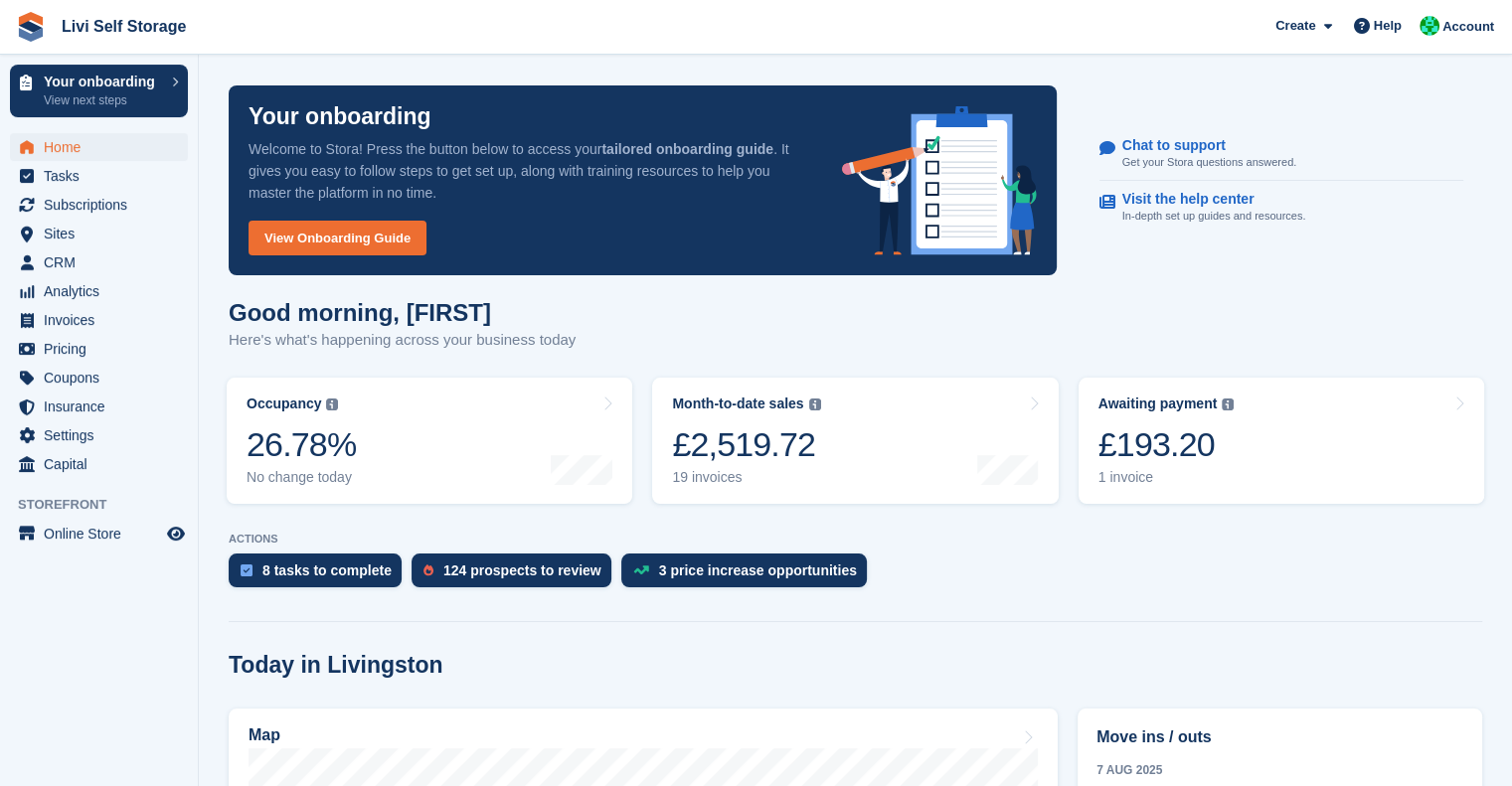 scroll, scrollTop: 302, scrollLeft: 0, axis: vertical 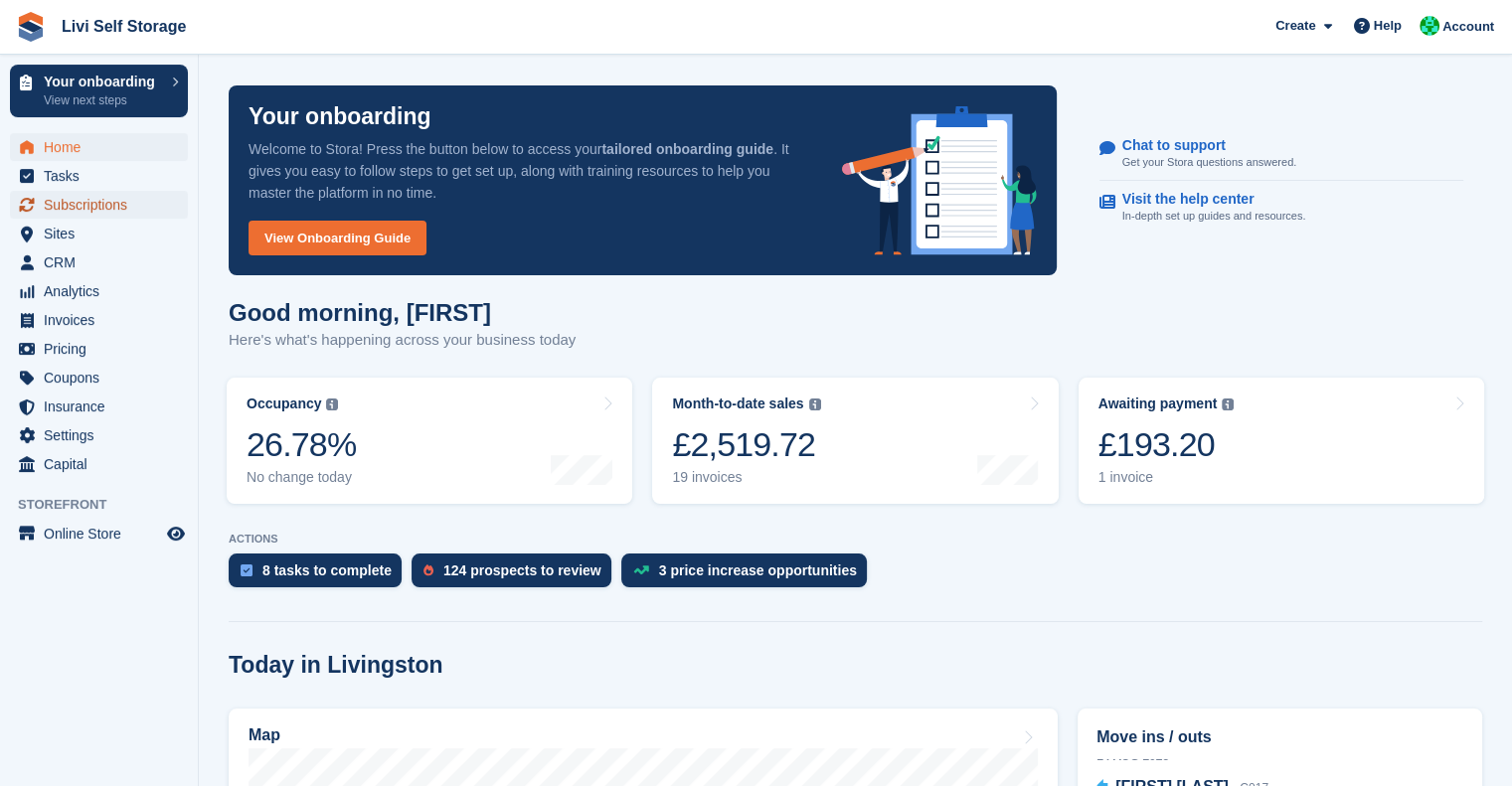 click on "Subscriptions" at bounding box center [103, 205] 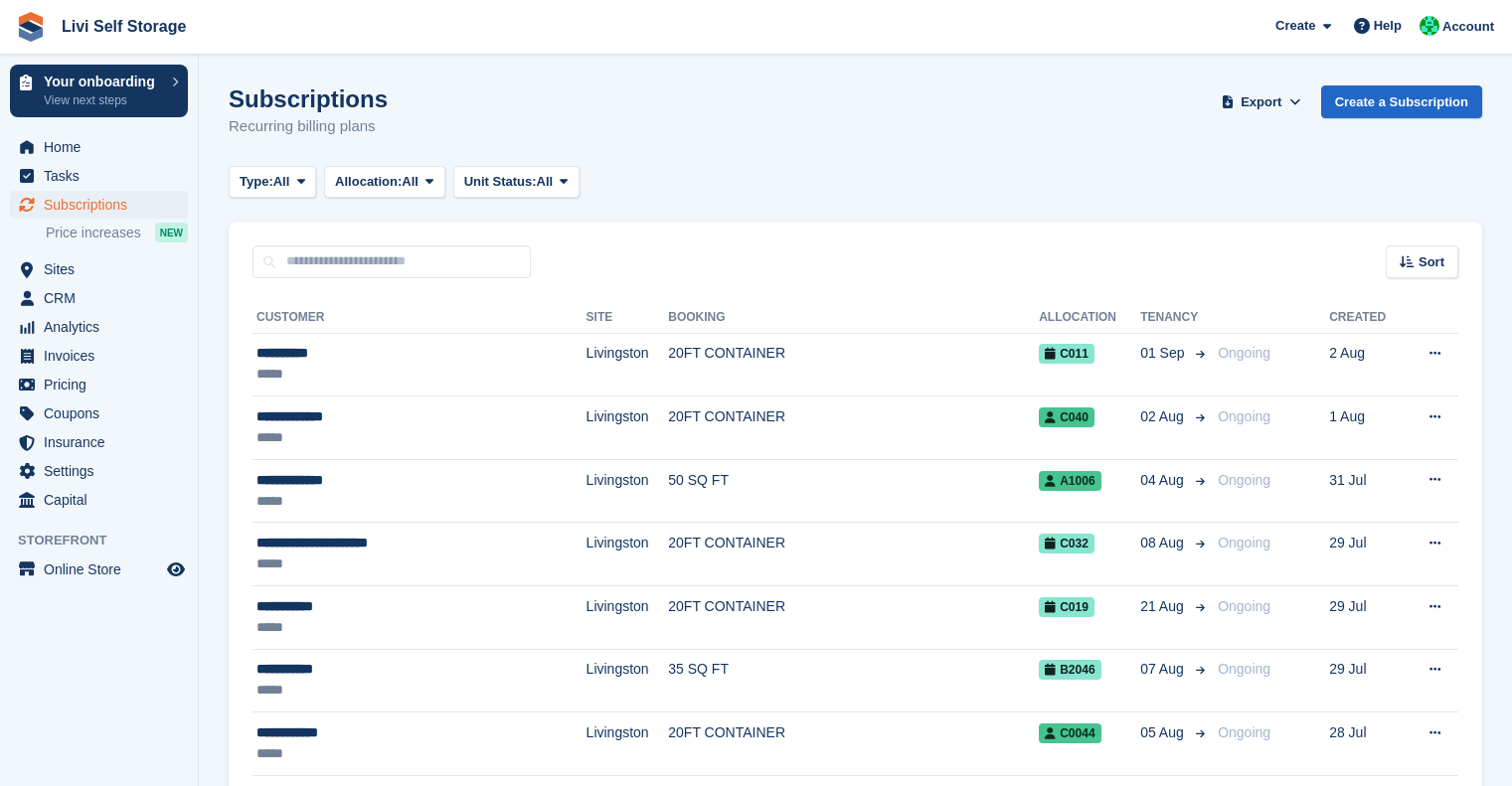 scroll, scrollTop: 0, scrollLeft: 0, axis: both 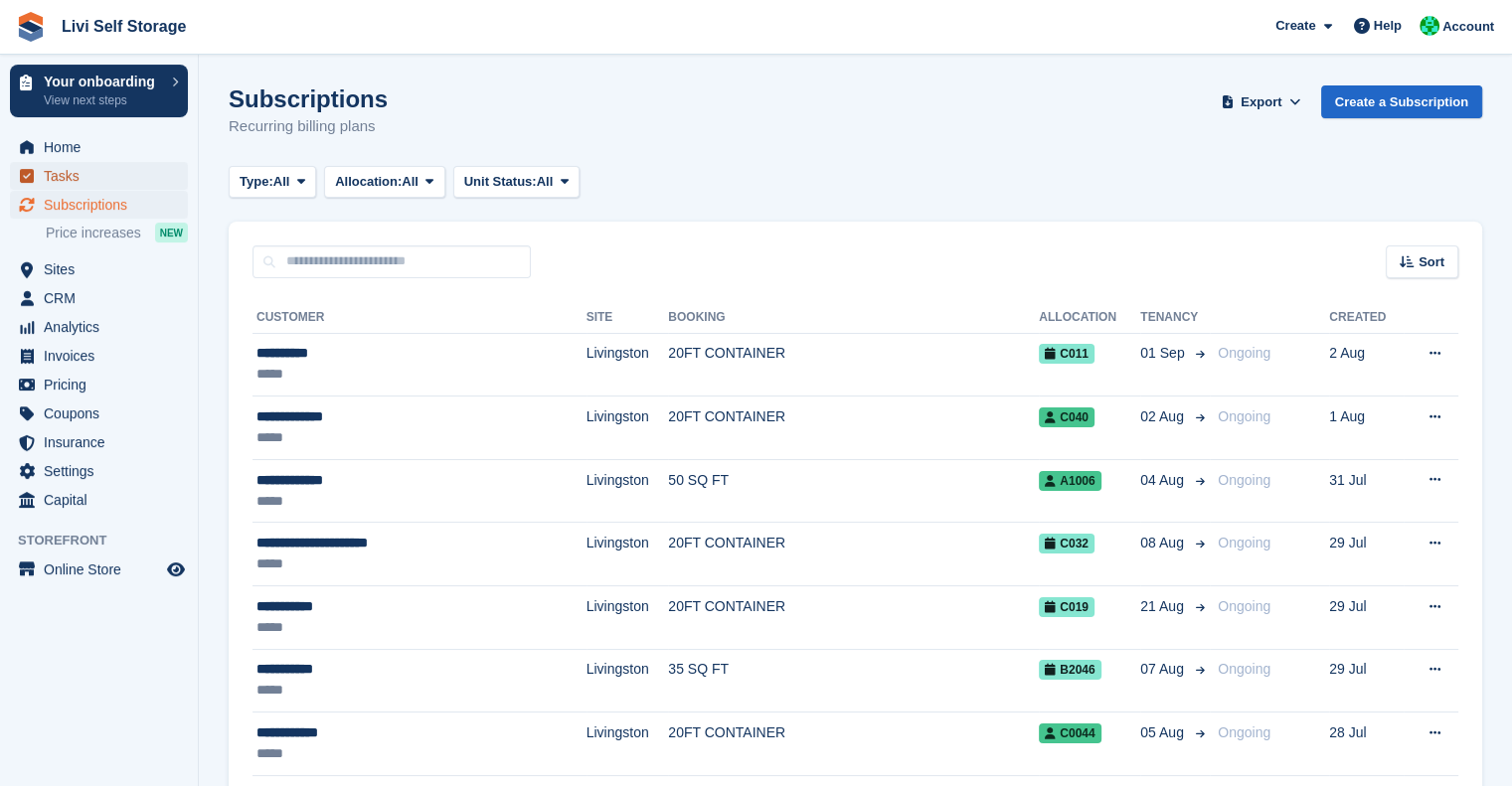 click on "Tasks" at bounding box center (103, 176) 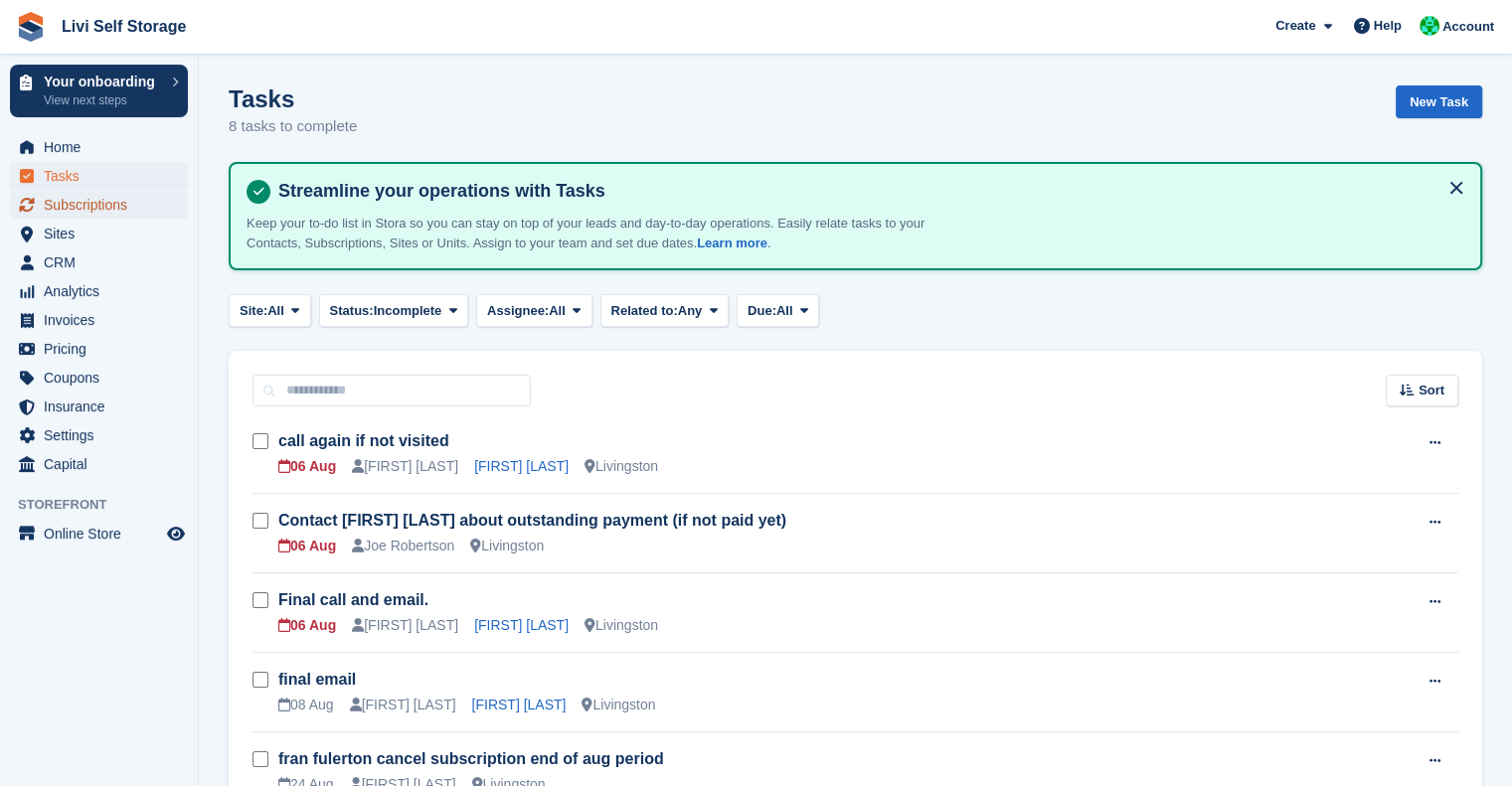 click on "Subscriptions" at bounding box center [103, 205] 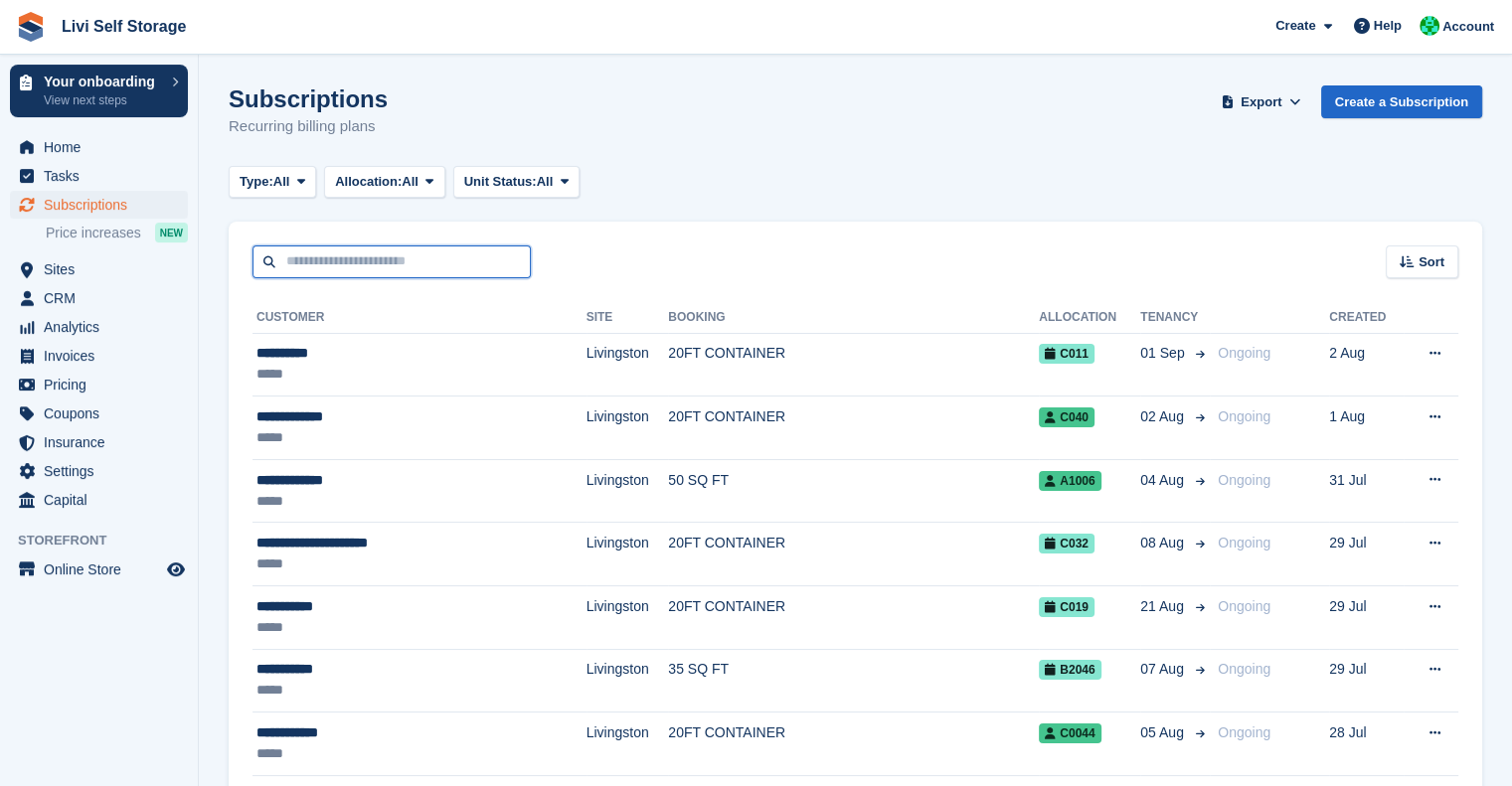 click at bounding box center [392, 261] 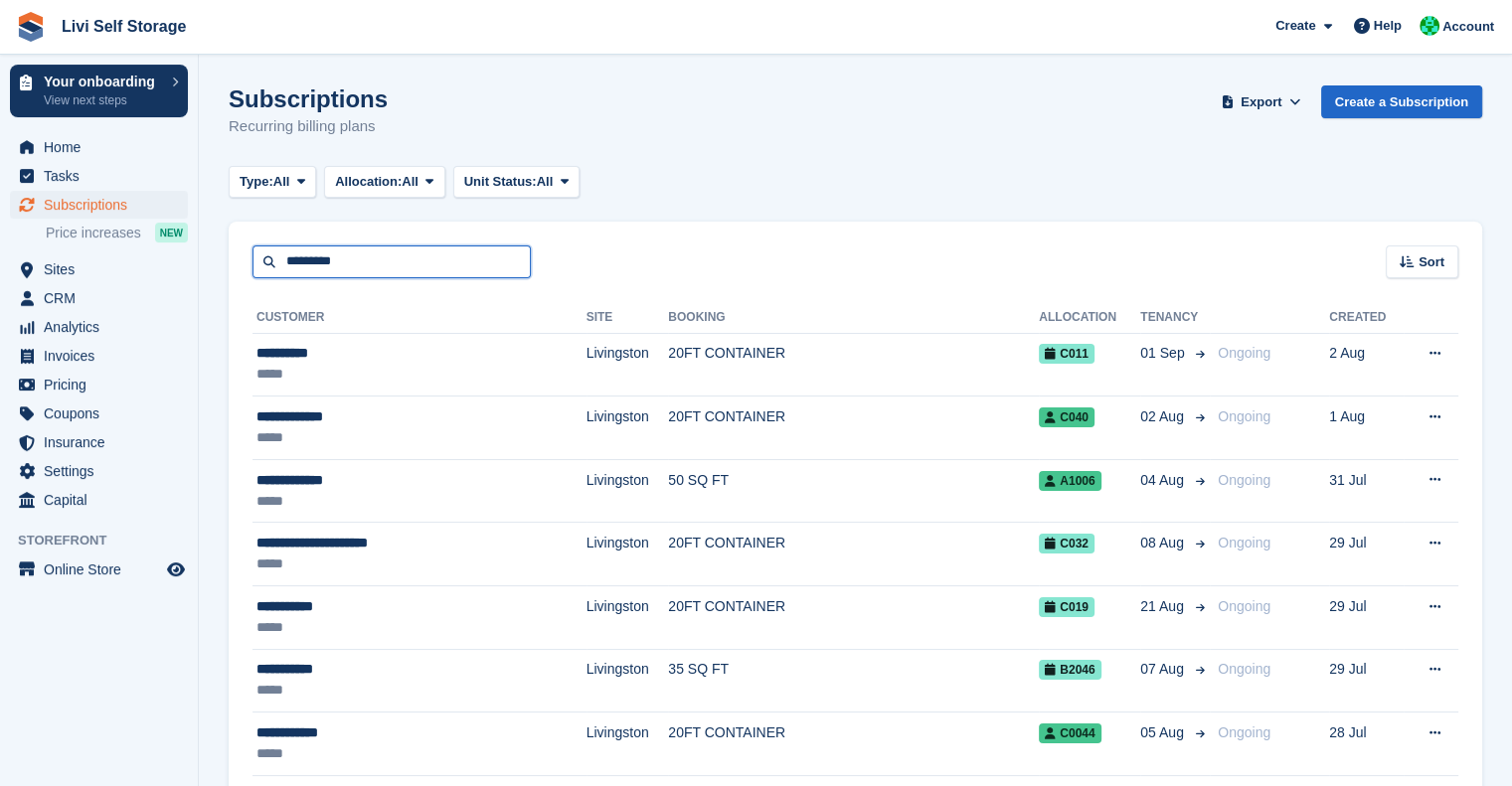 type on "*********" 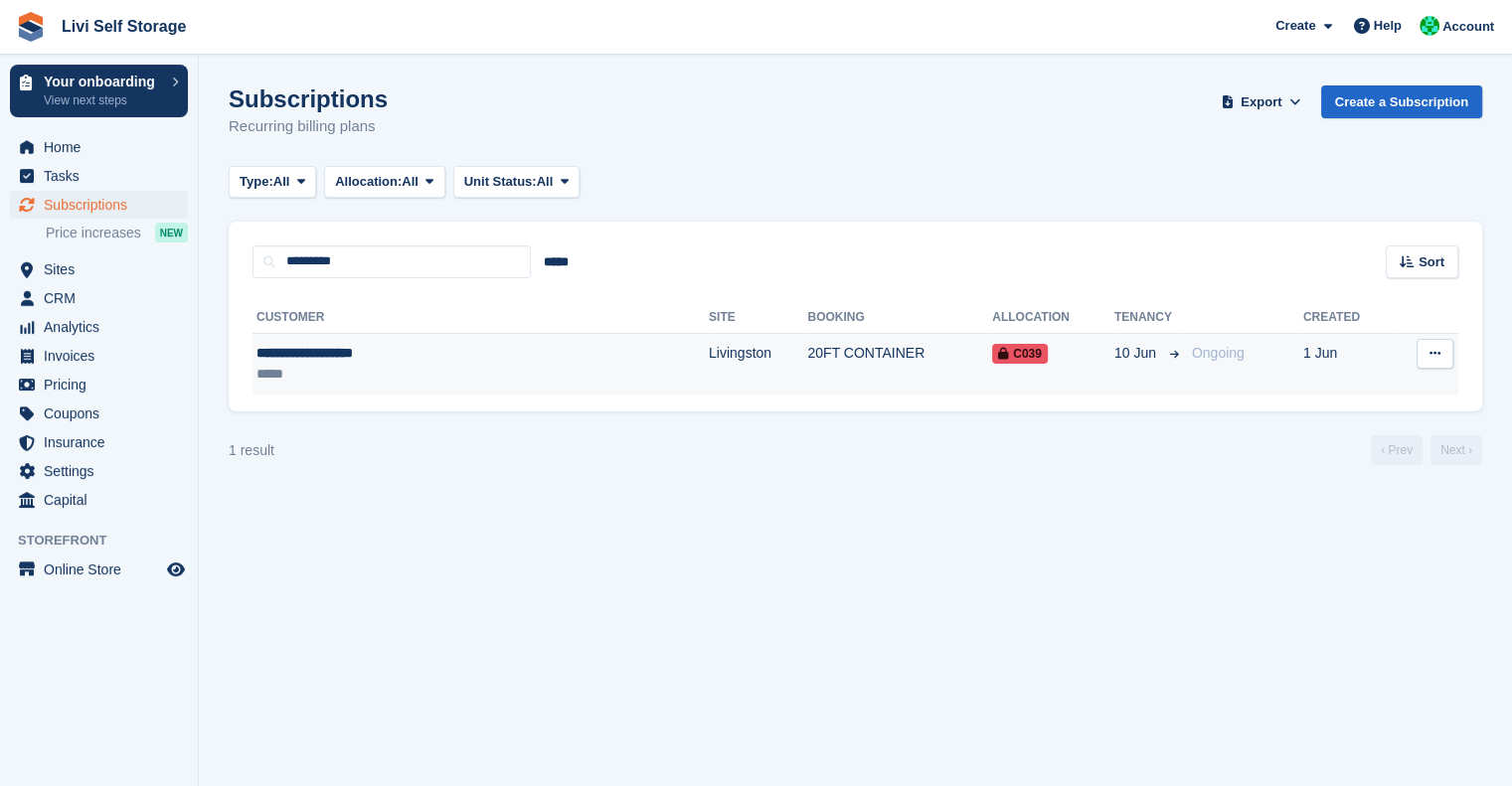 click on "**********" at bounding box center [399, 353] 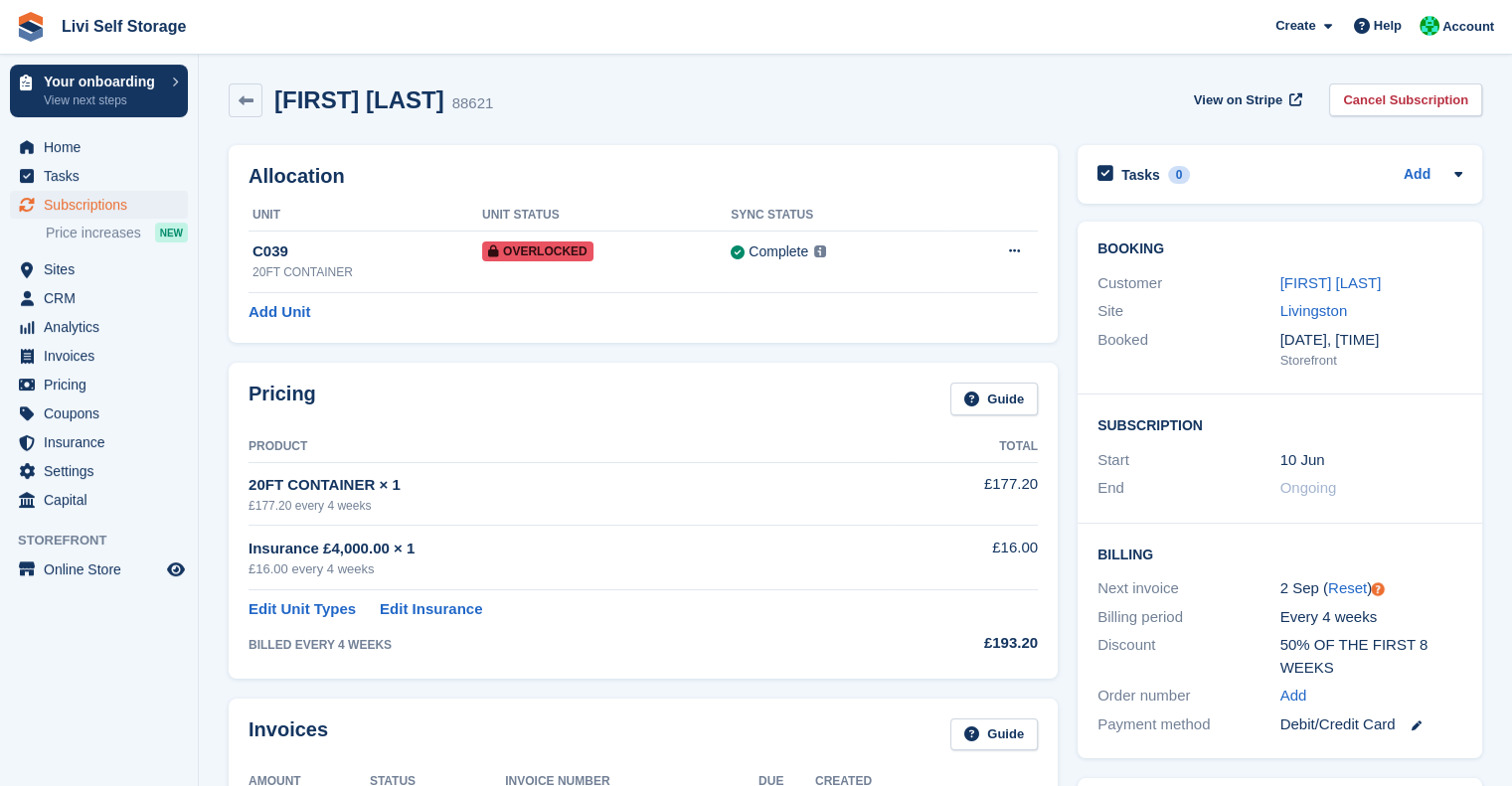 scroll, scrollTop: 0, scrollLeft: 0, axis: both 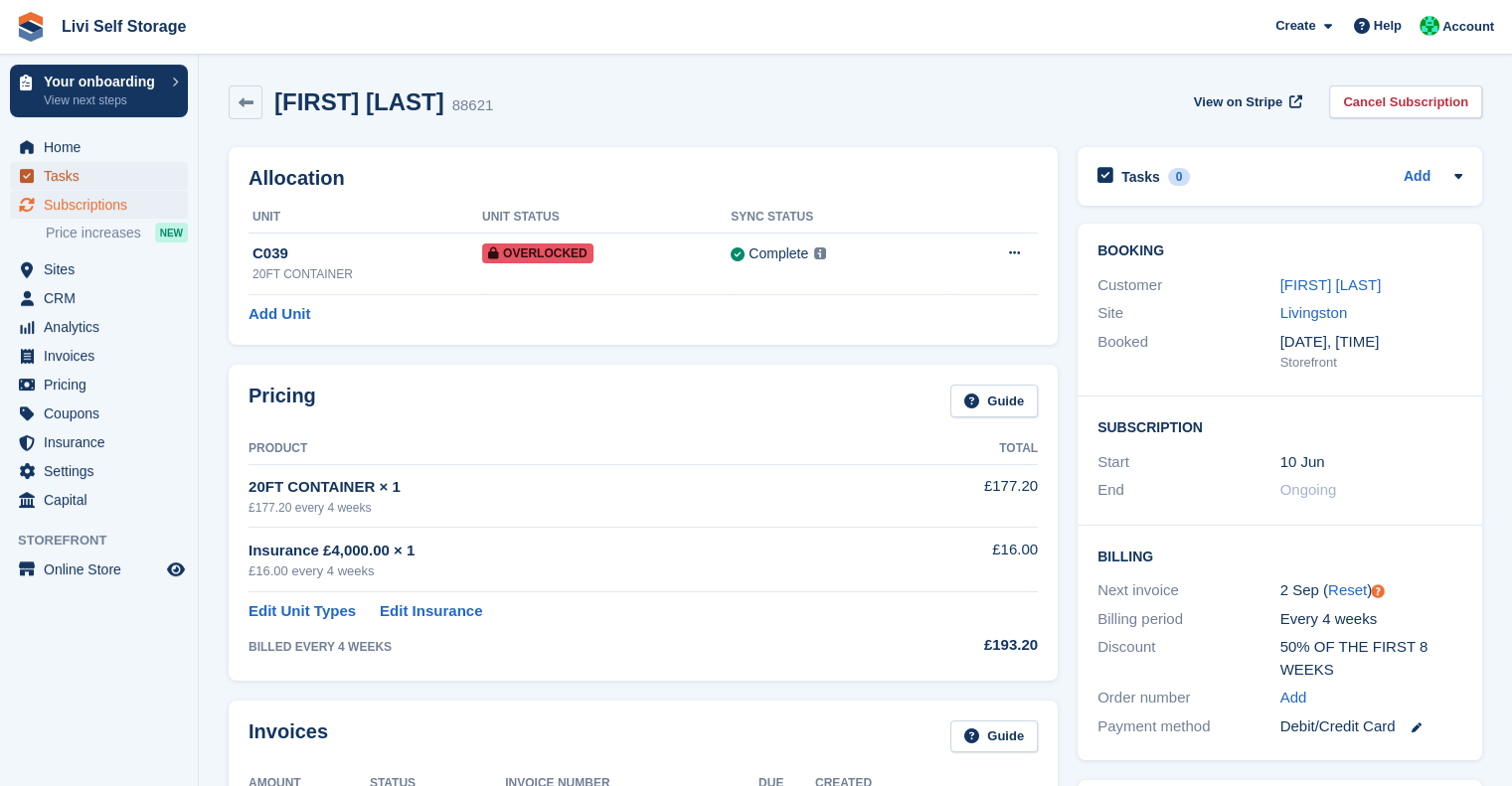 click on "Tasks" at bounding box center (103, 176) 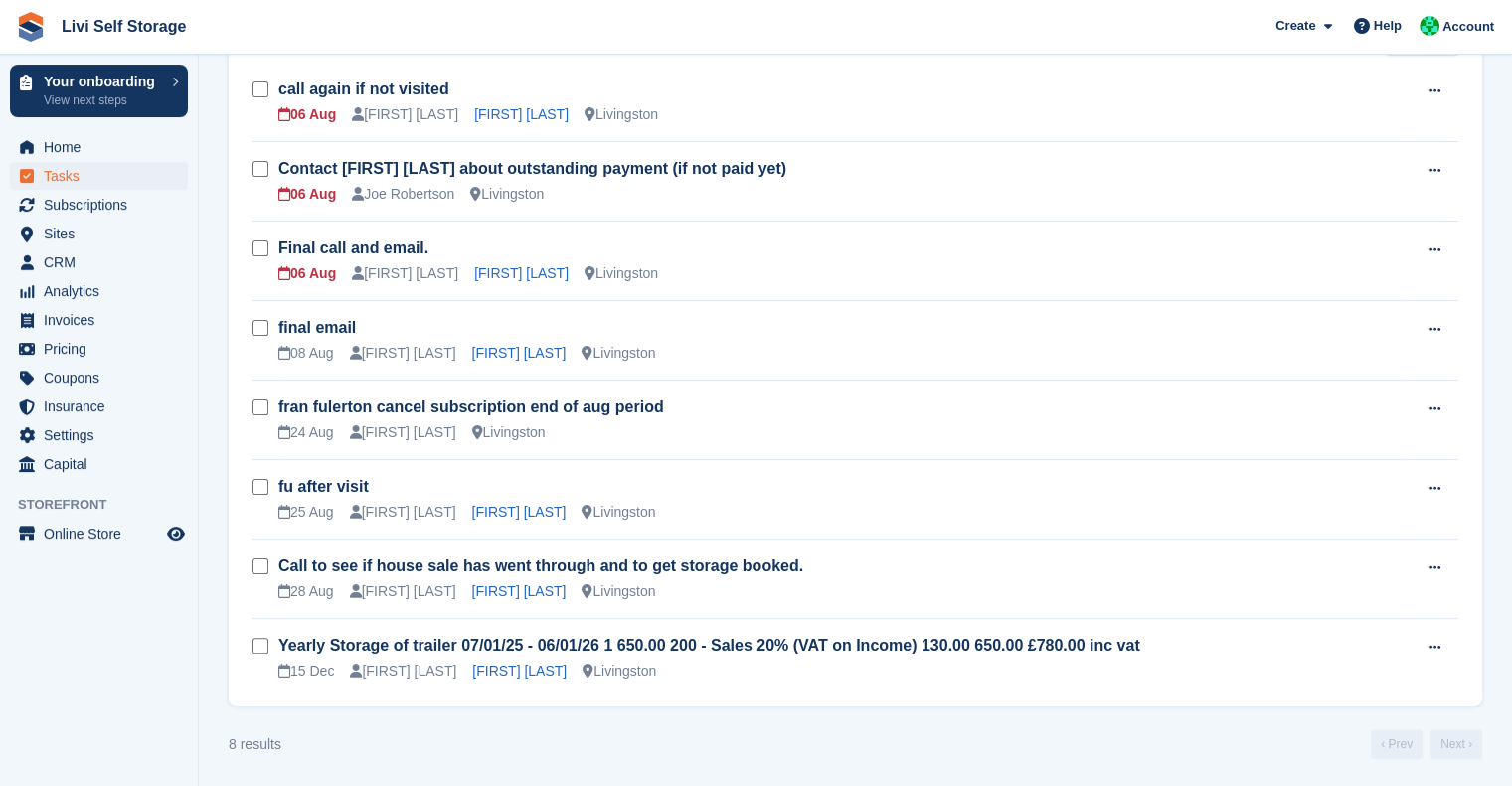 scroll, scrollTop: 0, scrollLeft: 0, axis: both 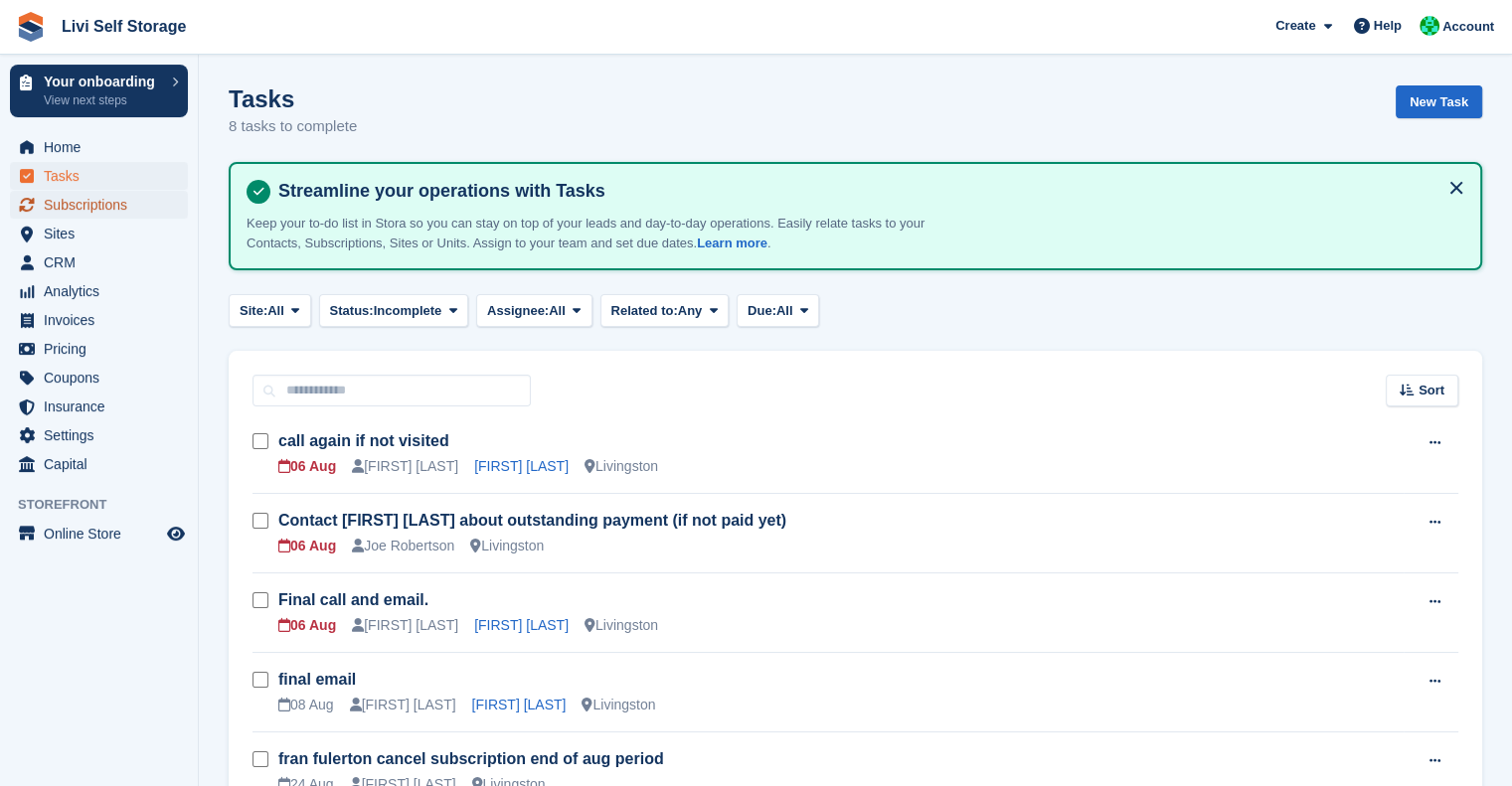 click on "Subscriptions" at bounding box center (103, 205) 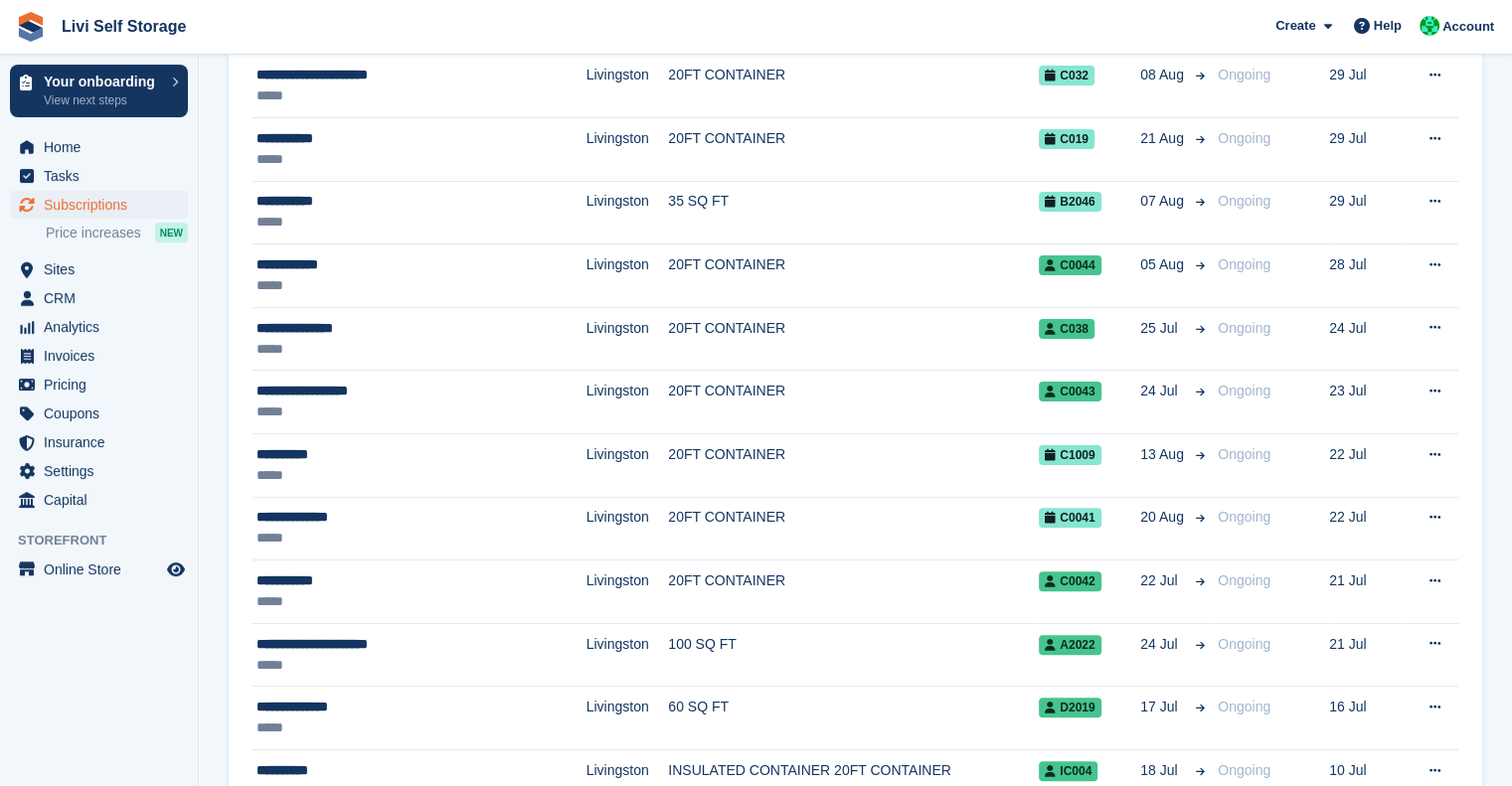 scroll, scrollTop: 0, scrollLeft: 0, axis: both 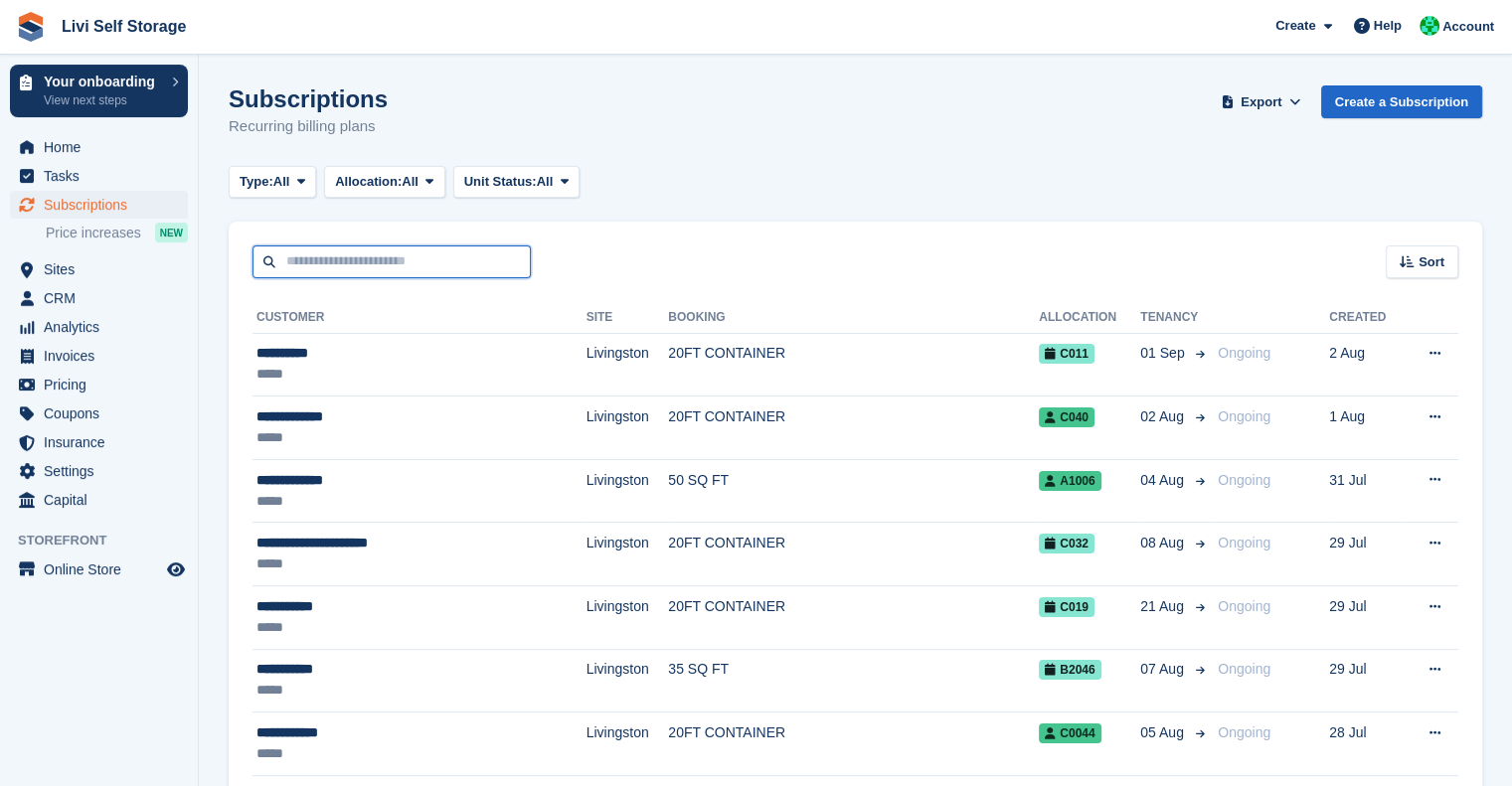 click at bounding box center (392, 261) 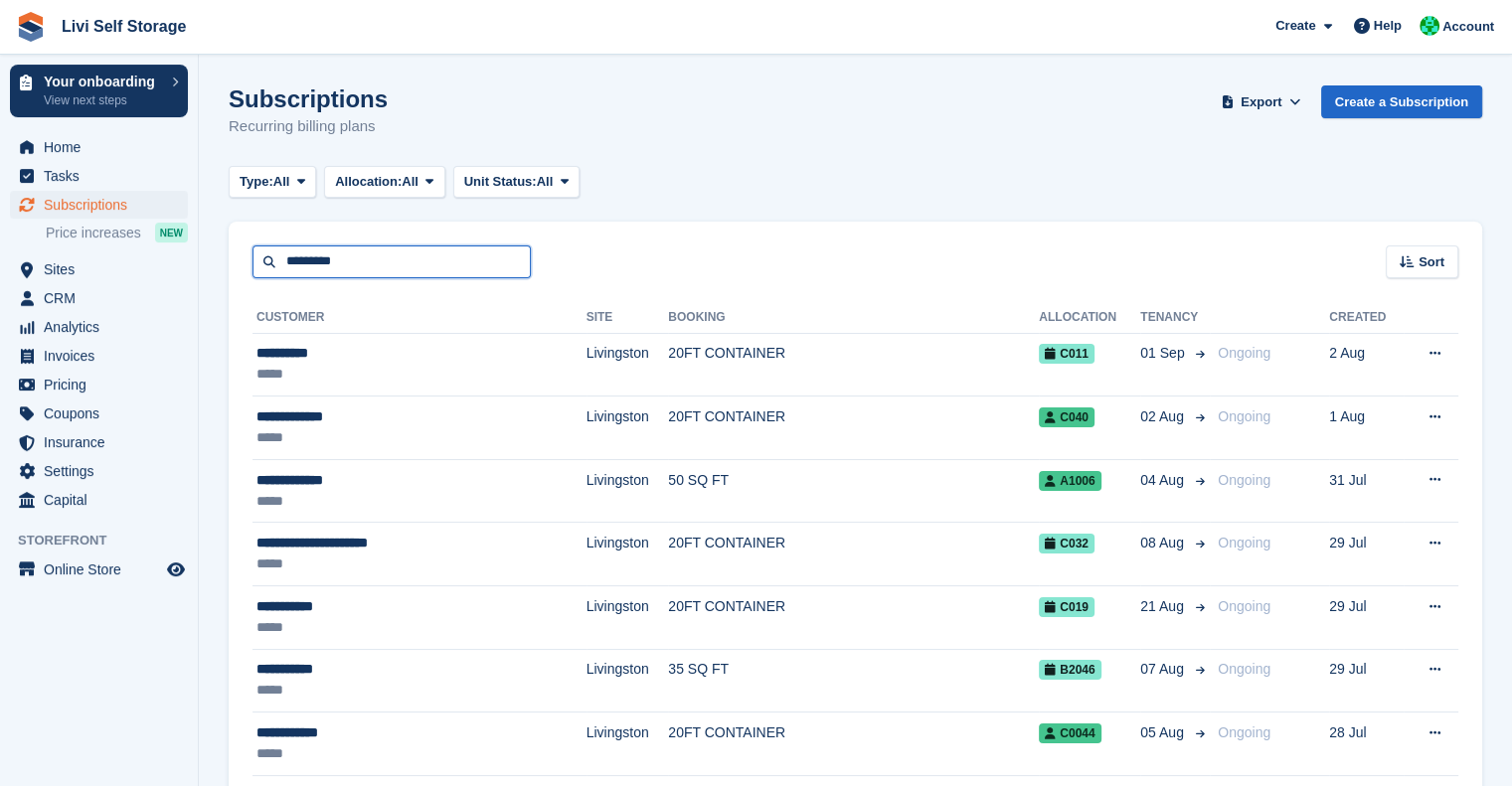 type on "*********" 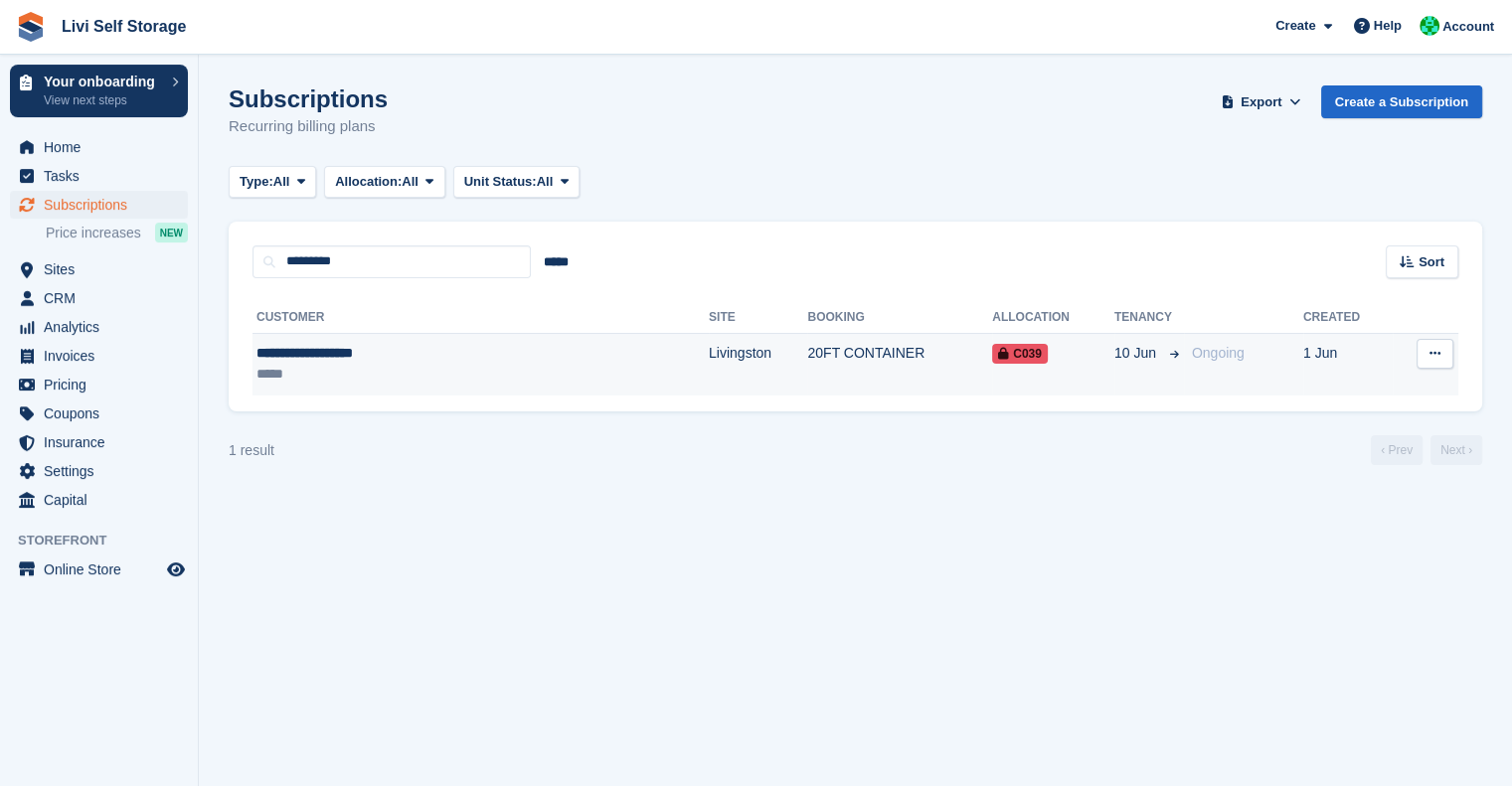 click on "*****" at bounding box center [399, 374] 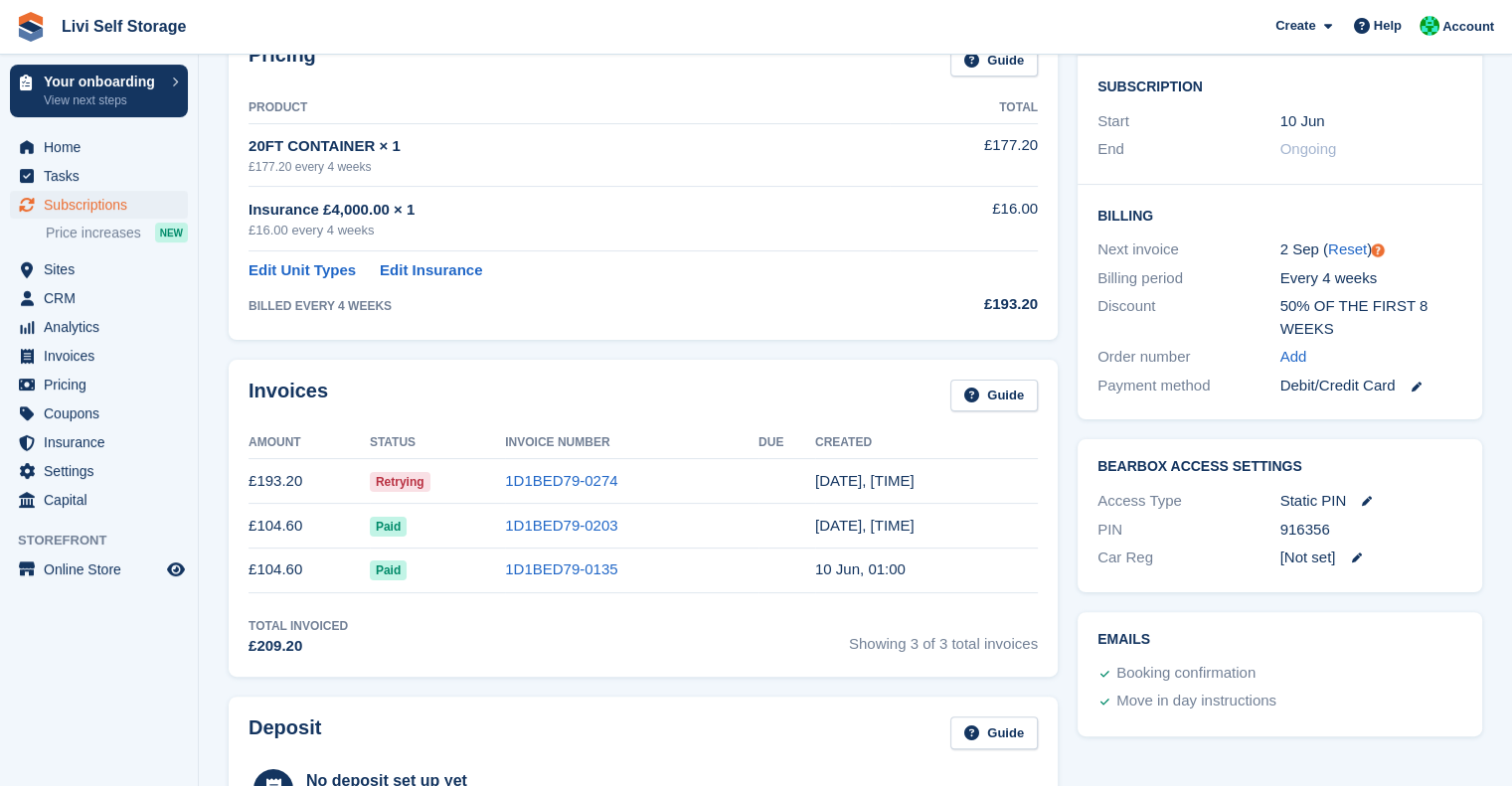scroll, scrollTop: 346, scrollLeft: 0, axis: vertical 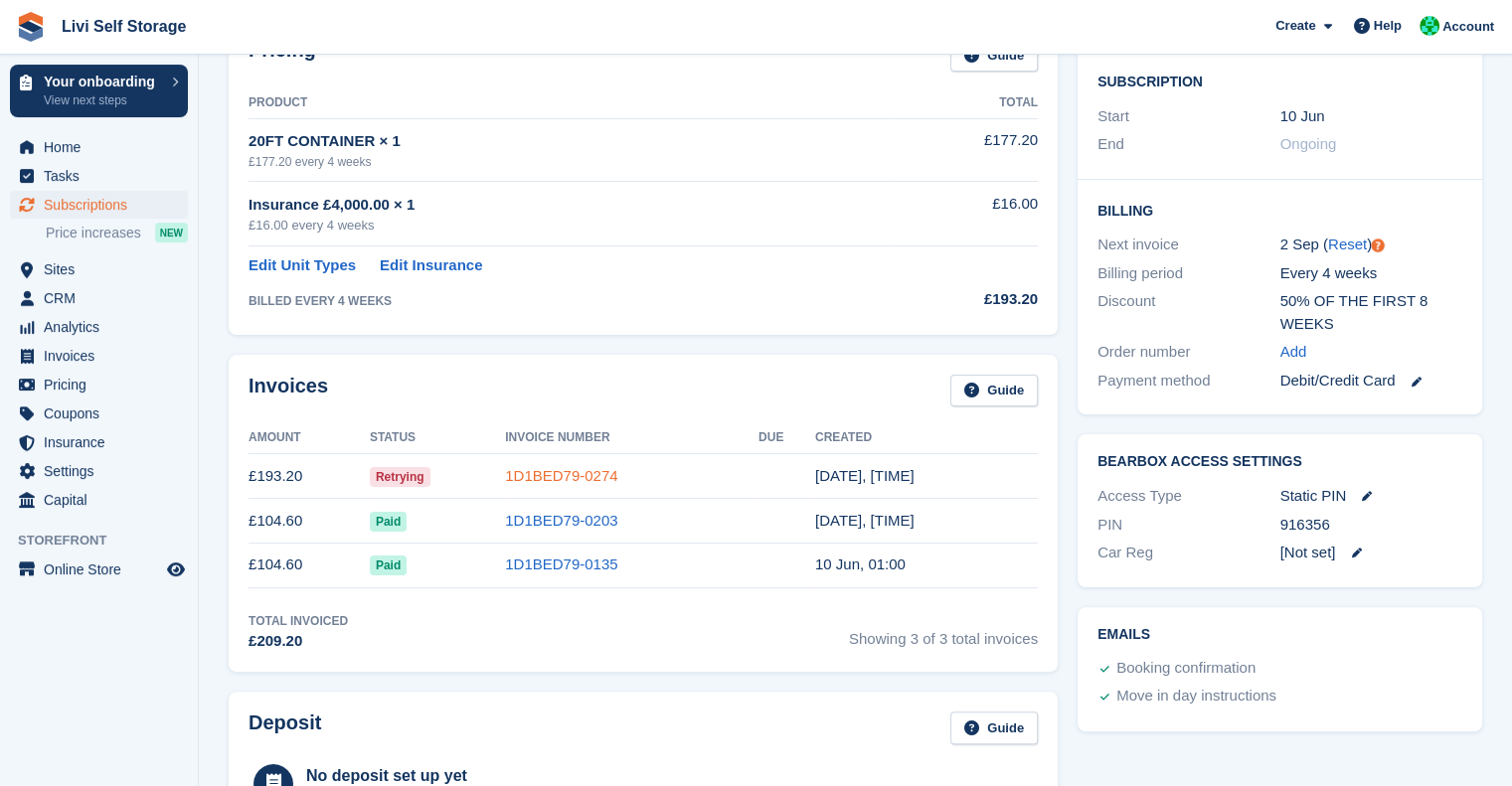 click on "1D1BED79-0274" at bounding box center [561, 475] 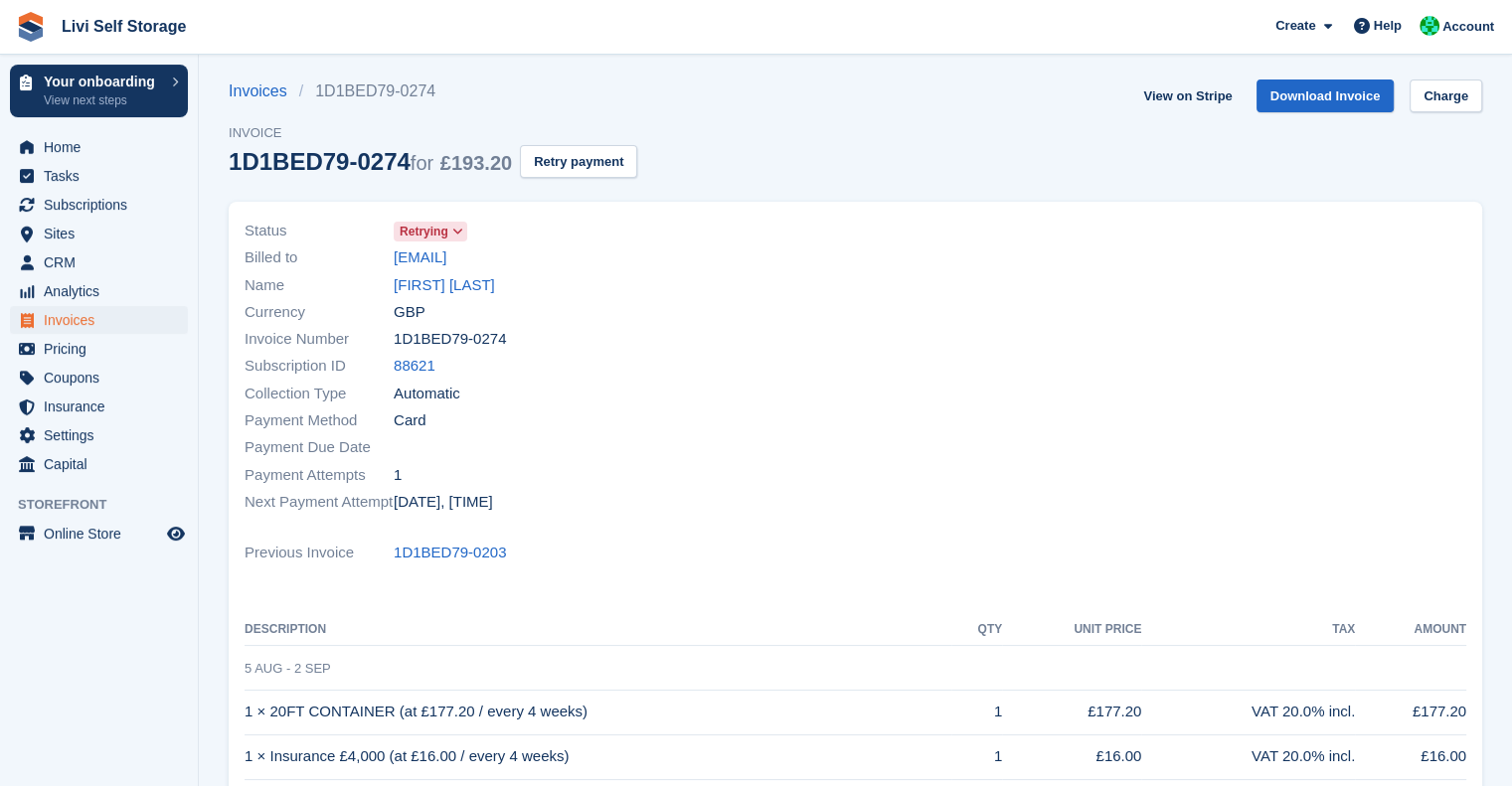 scroll, scrollTop: 0, scrollLeft: 0, axis: both 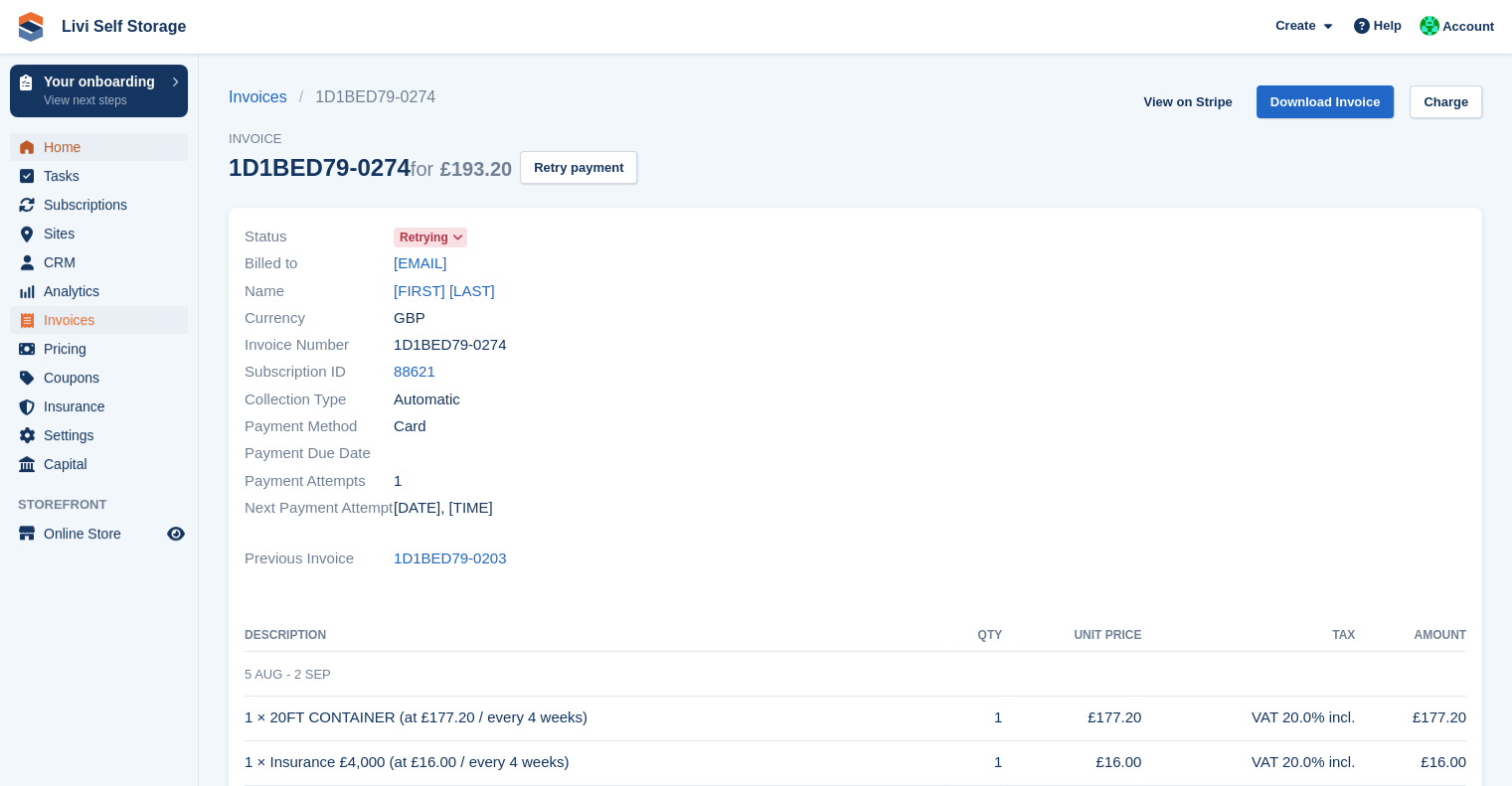 click on "Home" at bounding box center [103, 147] 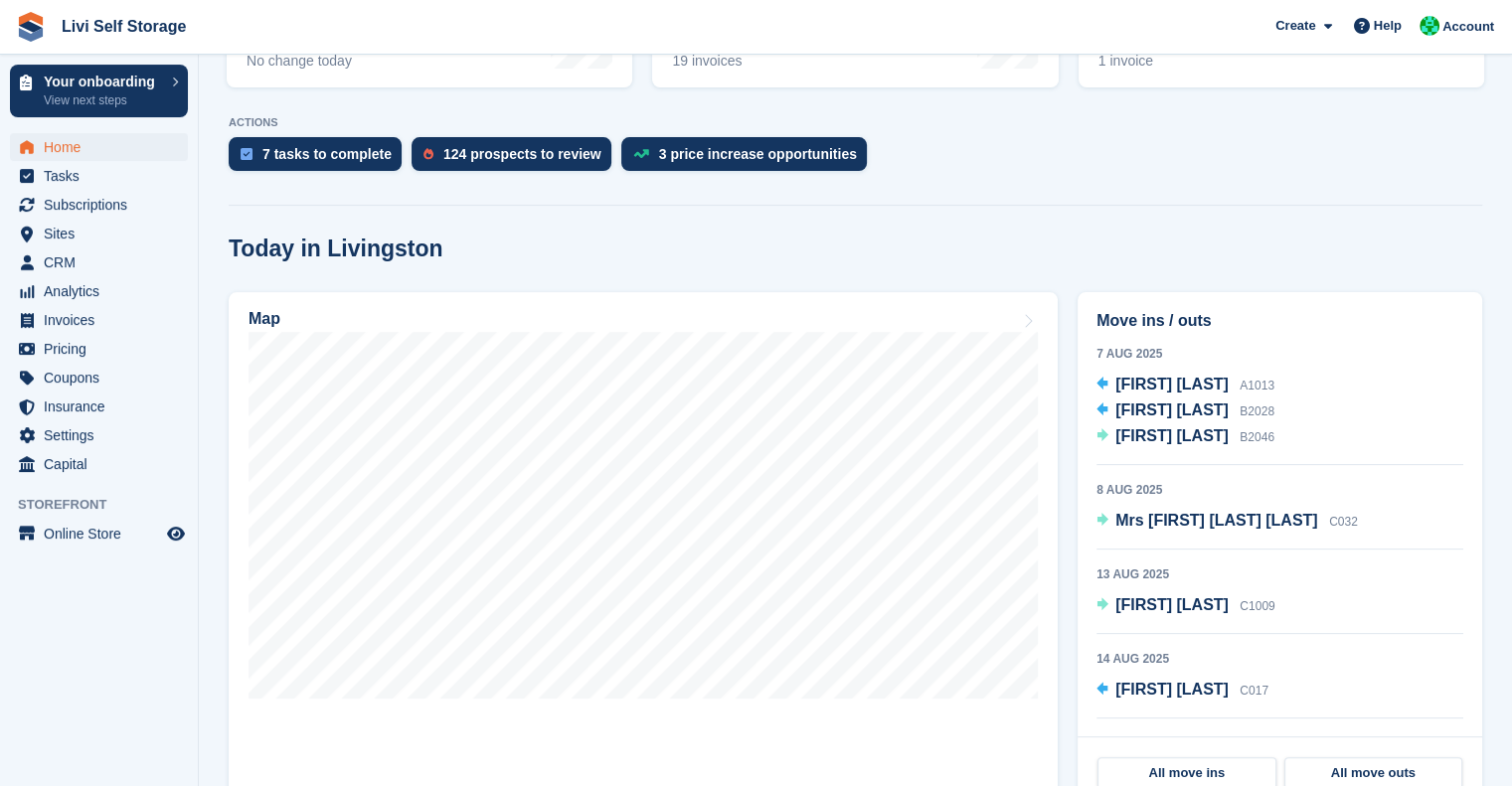 scroll, scrollTop: 415, scrollLeft: 0, axis: vertical 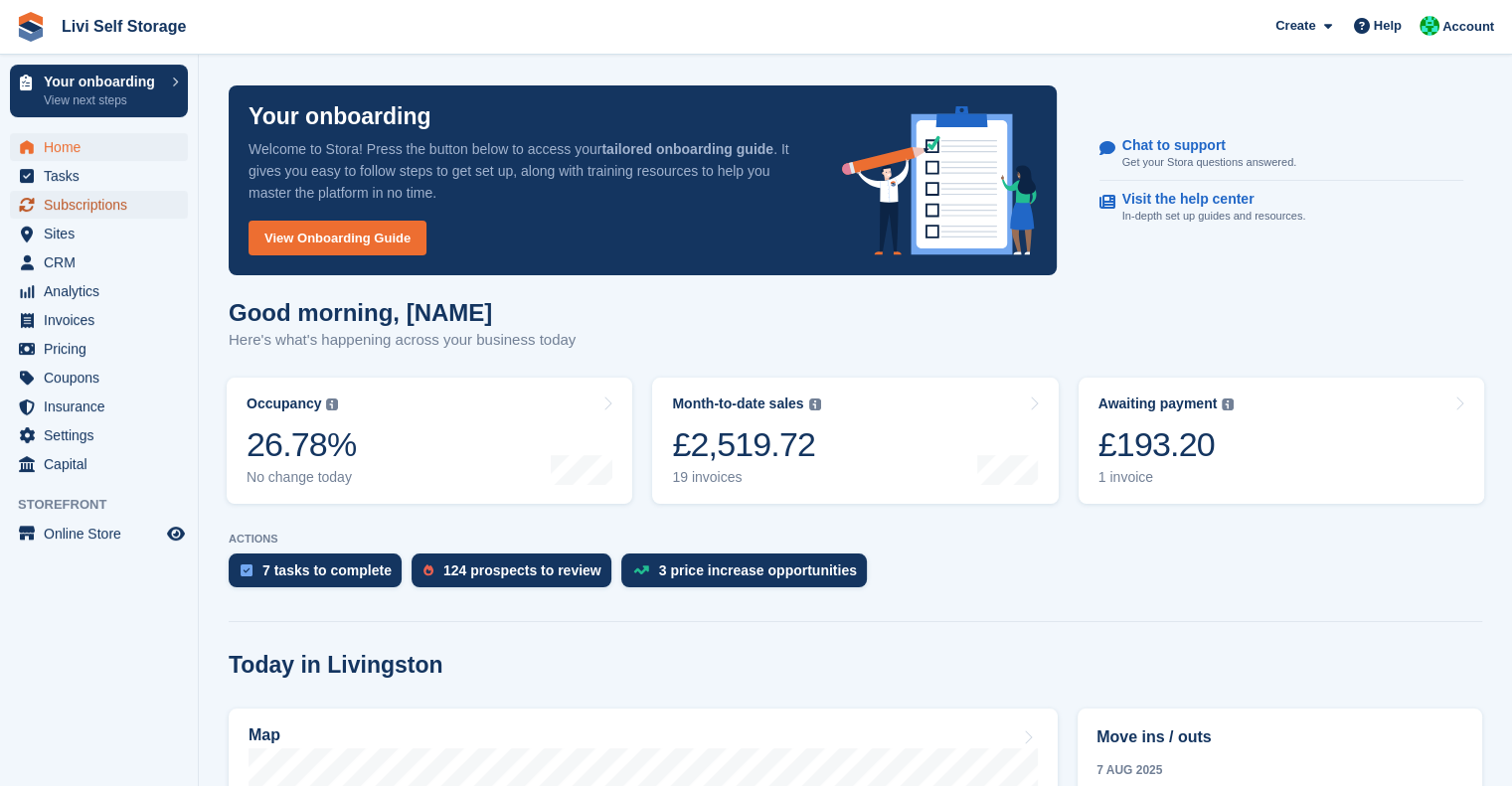 click on "Subscriptions" at bounding box center [103, 205] 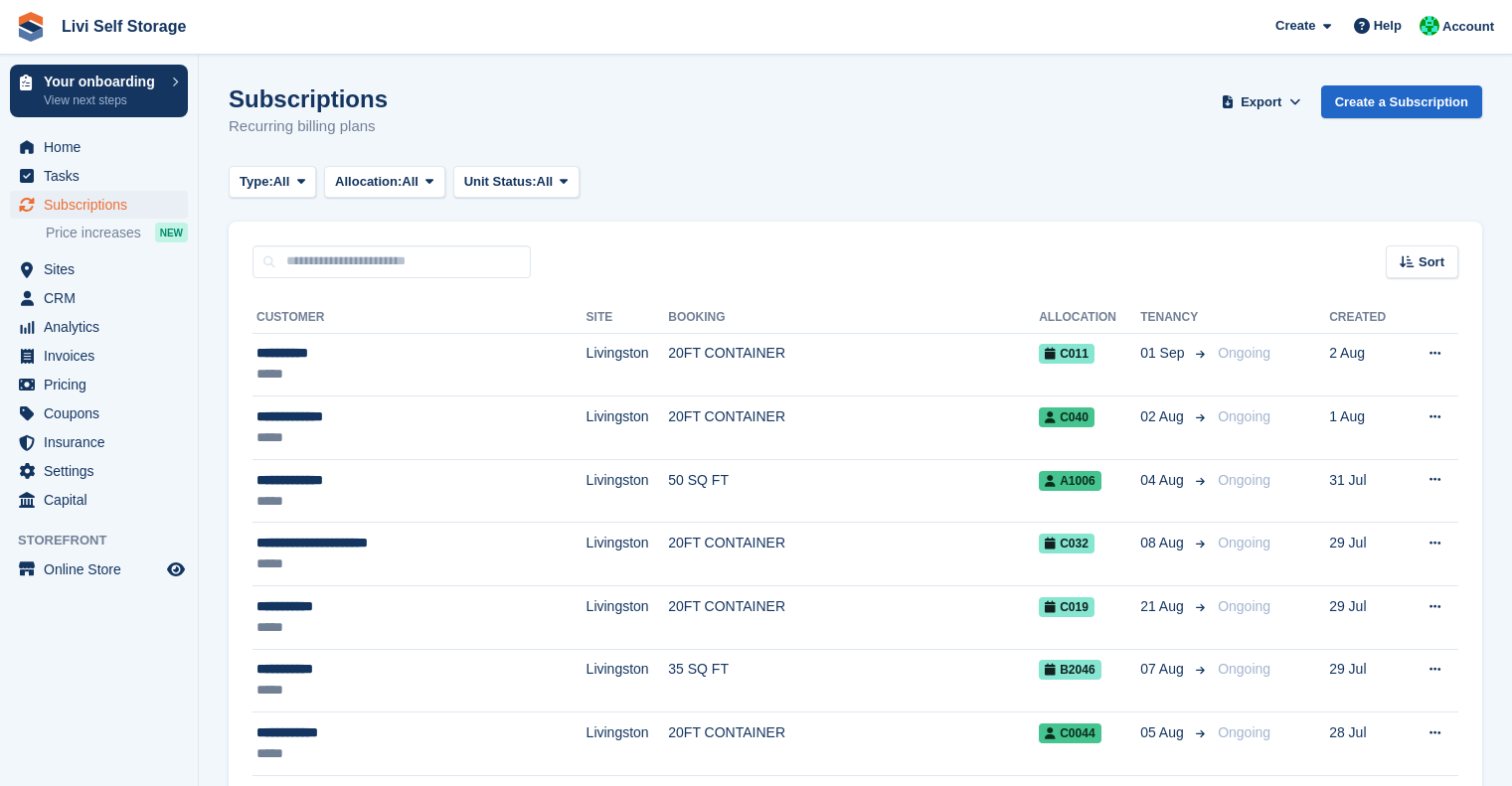 scroll, scrollTop: 0, scrollLeft: 0, axis: both 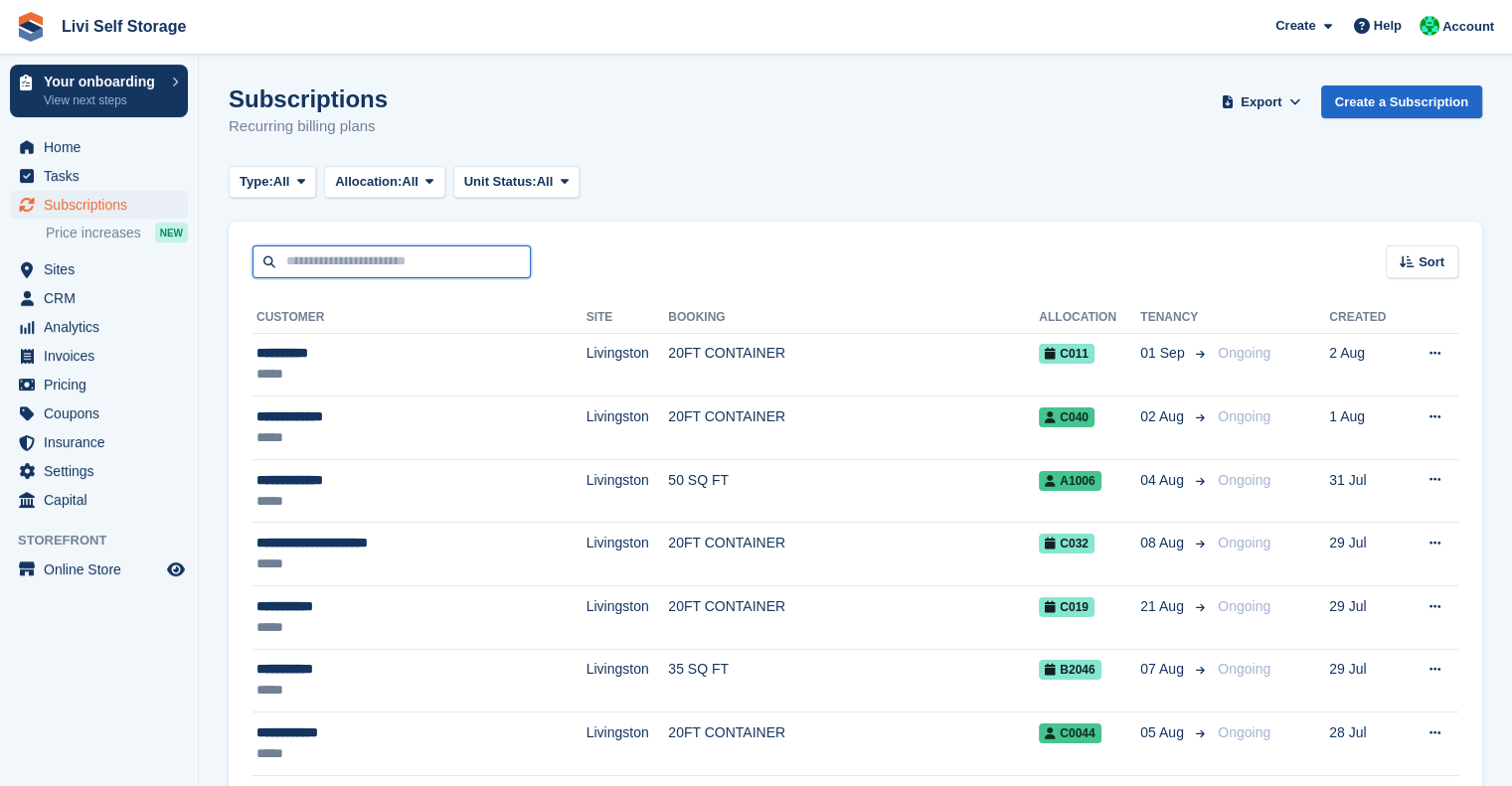 click at bounding box center [392, 261] 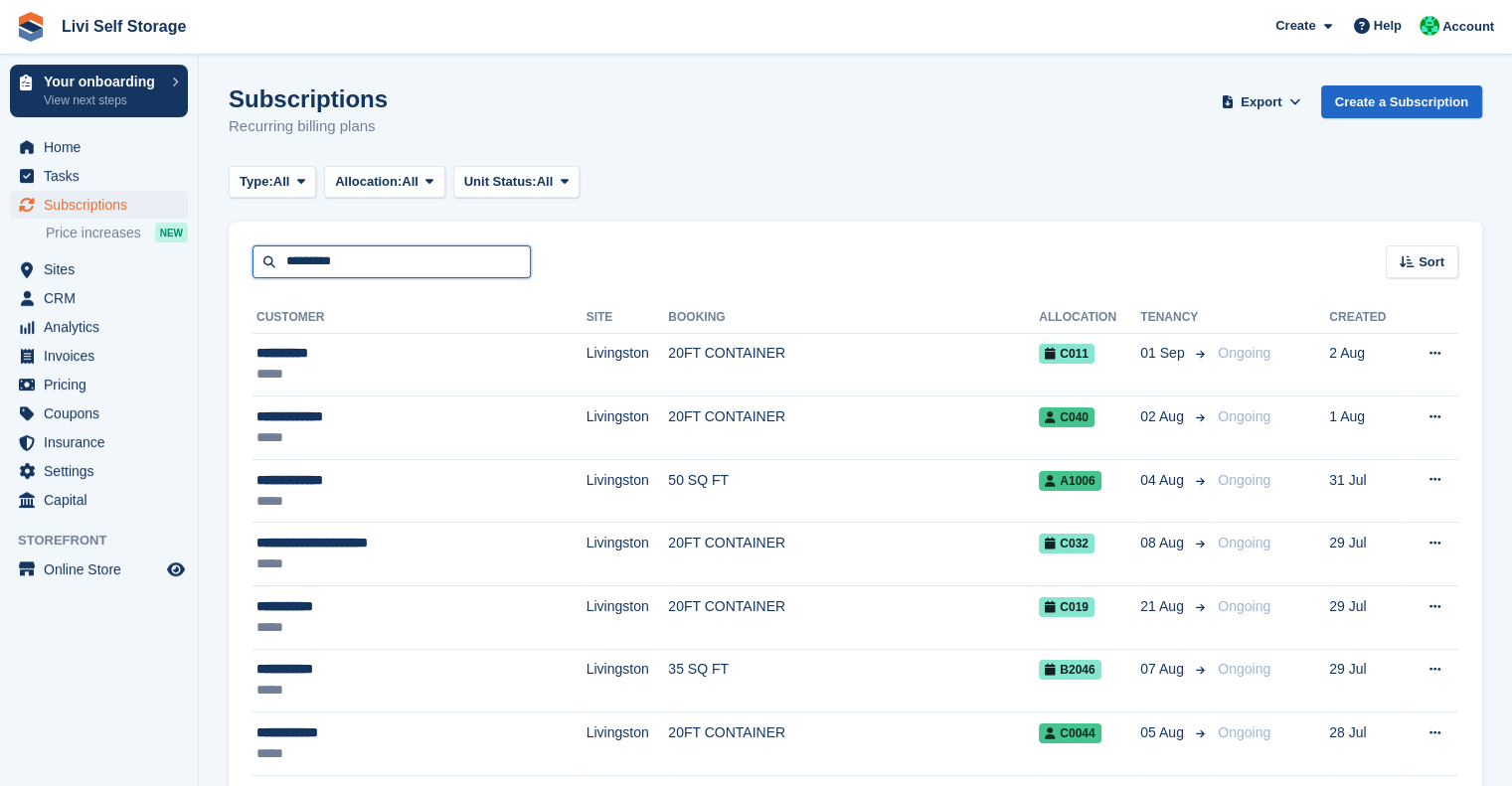 type on "*********" 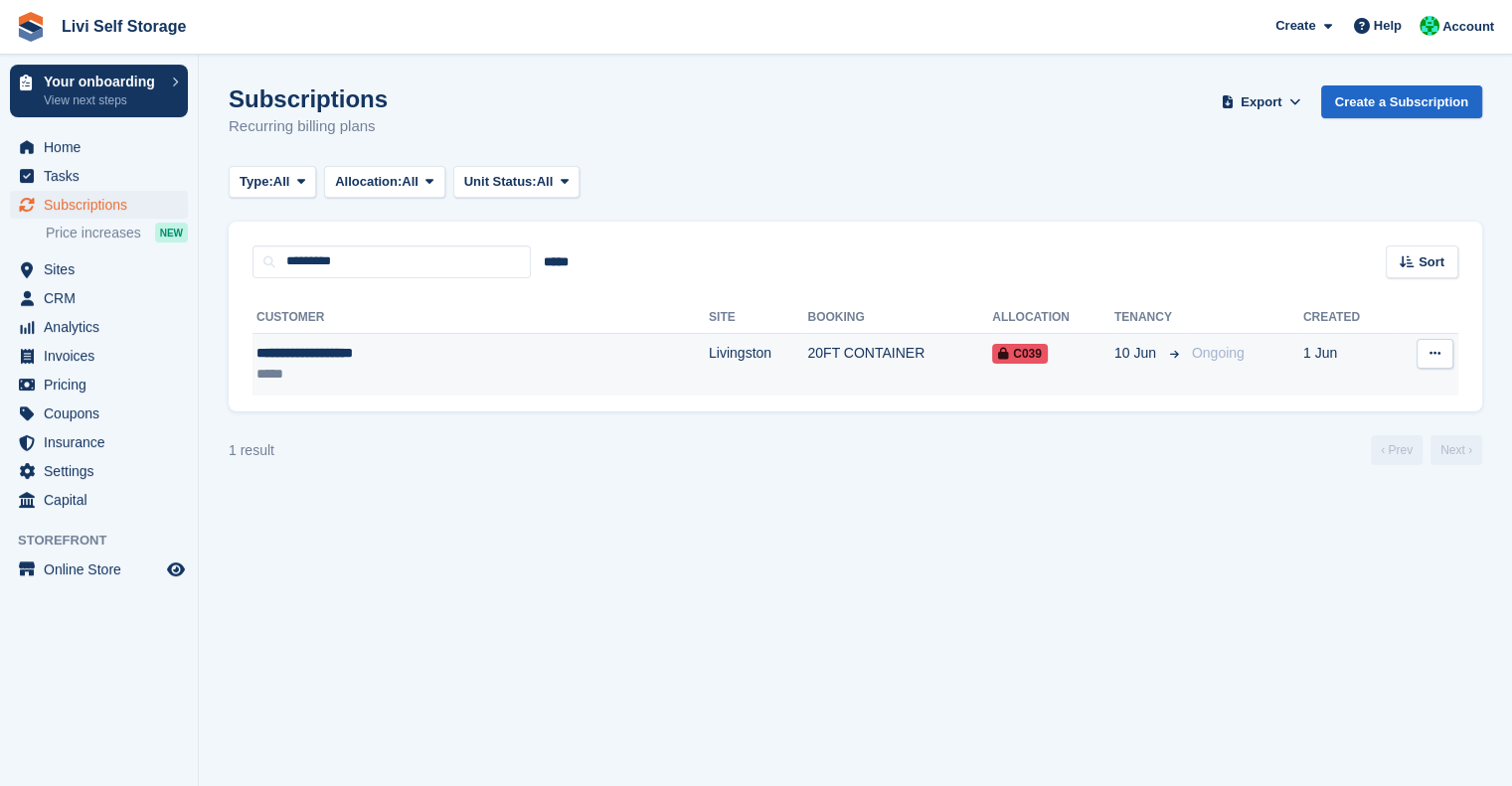 click on "**********" at bounding box center [399, 353] 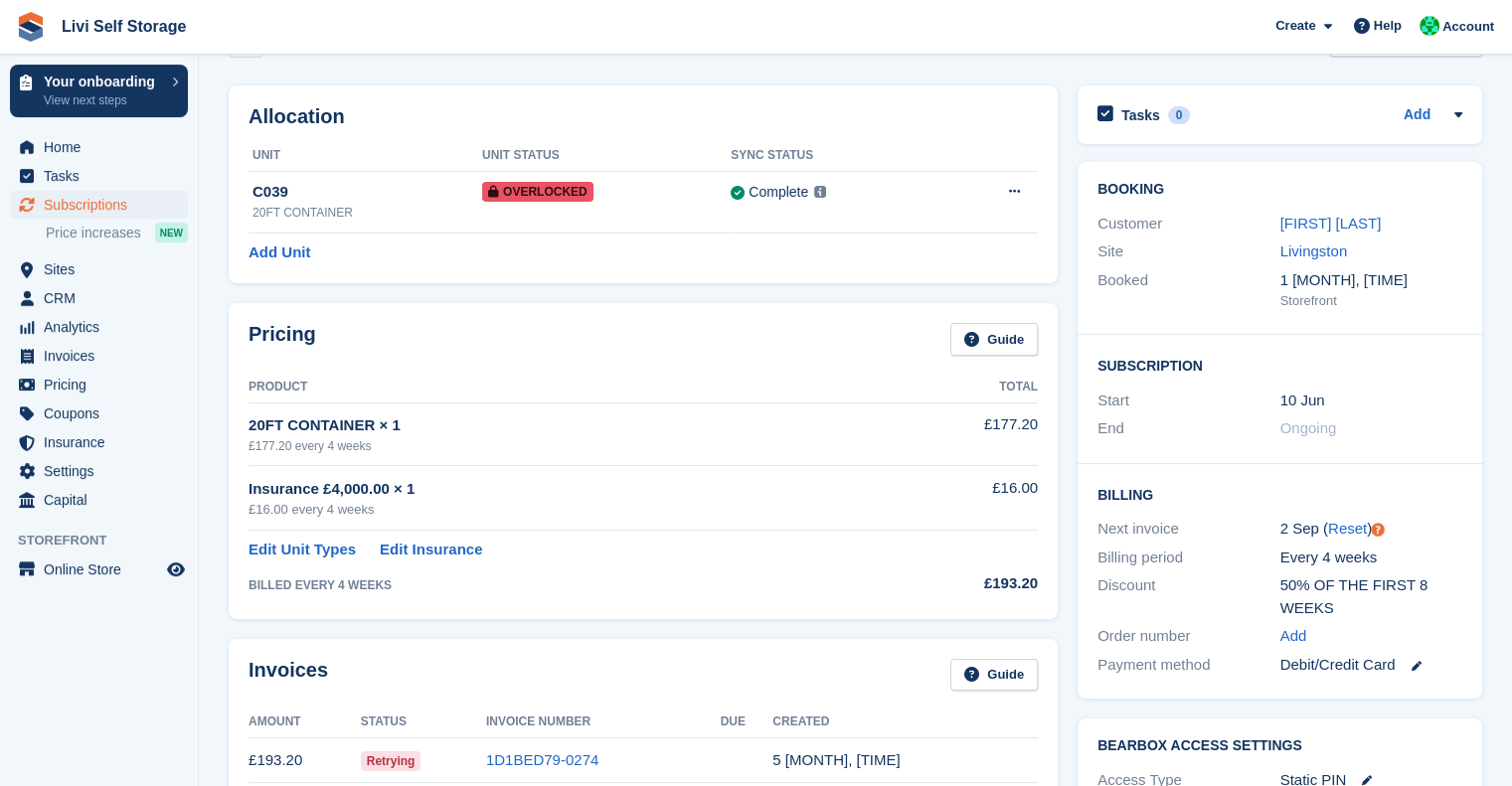 scroll, scrollTop: 64, scrollLeft: 0, axis: vertical 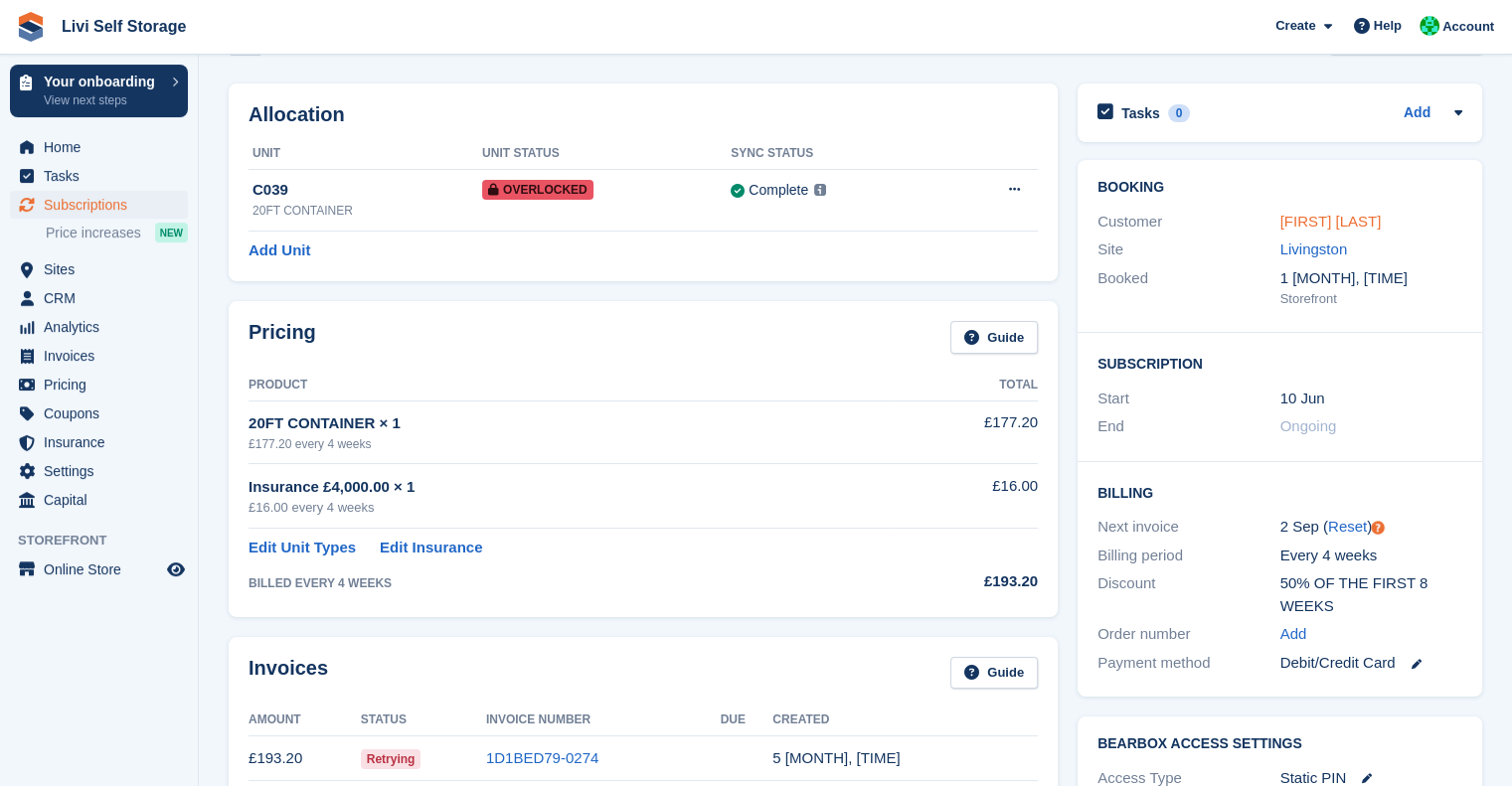 click on "[FIRST] [LAST]" at bounding box center (1331, 221) 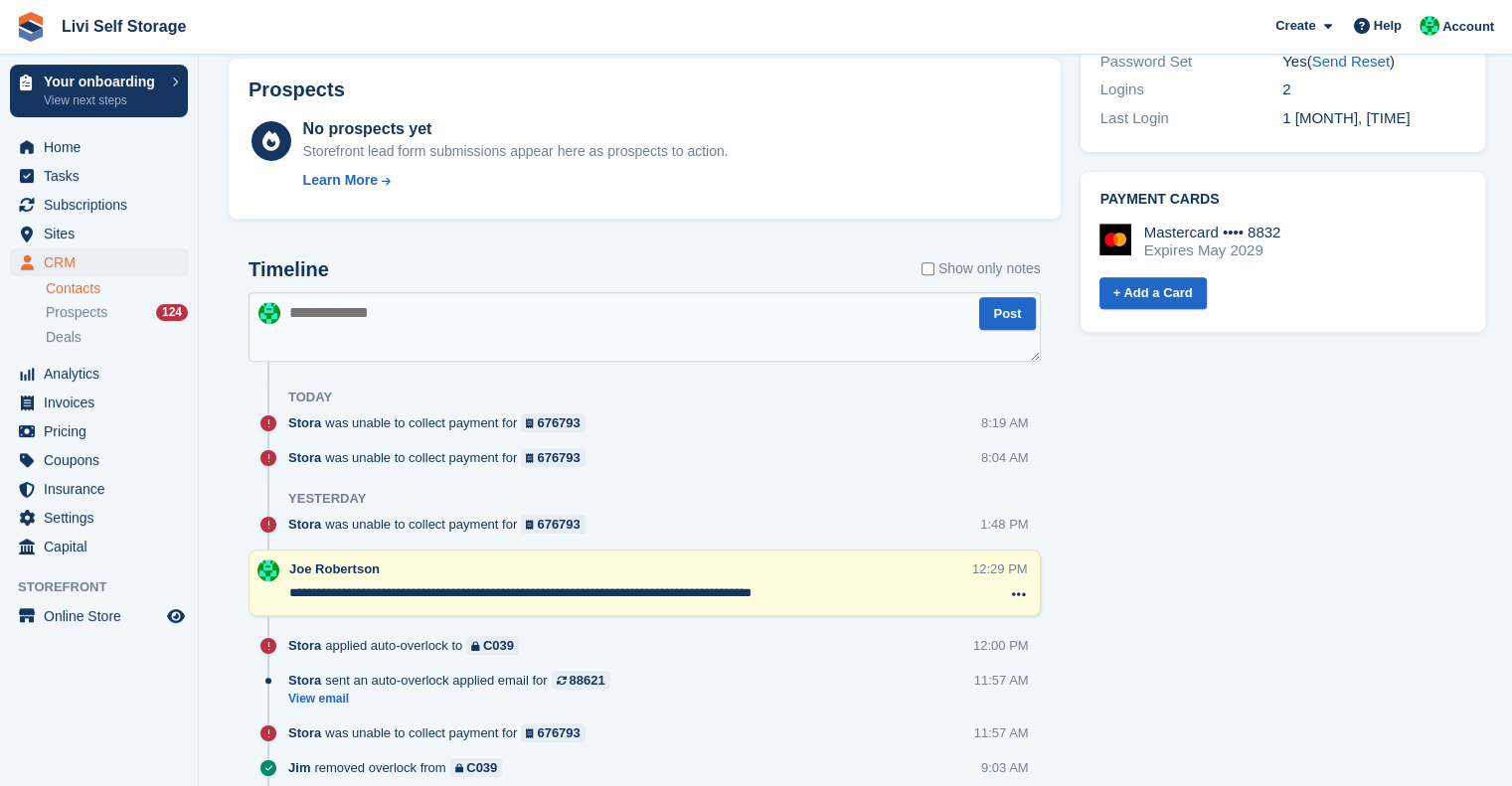 scroll, scrollTop: 855, scrollLeft: 0, axis: vertical 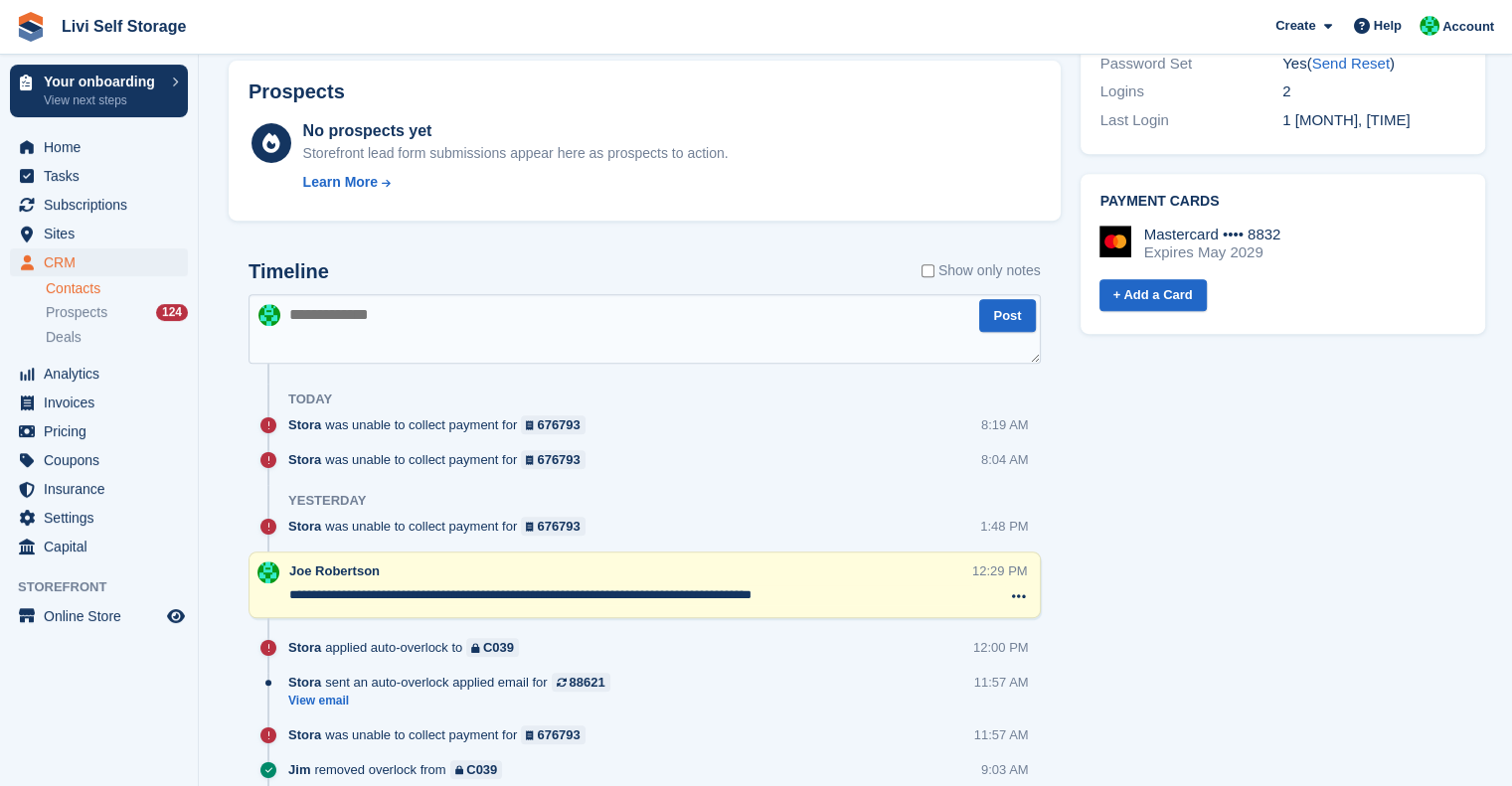 click at bounding box center (644, 329) 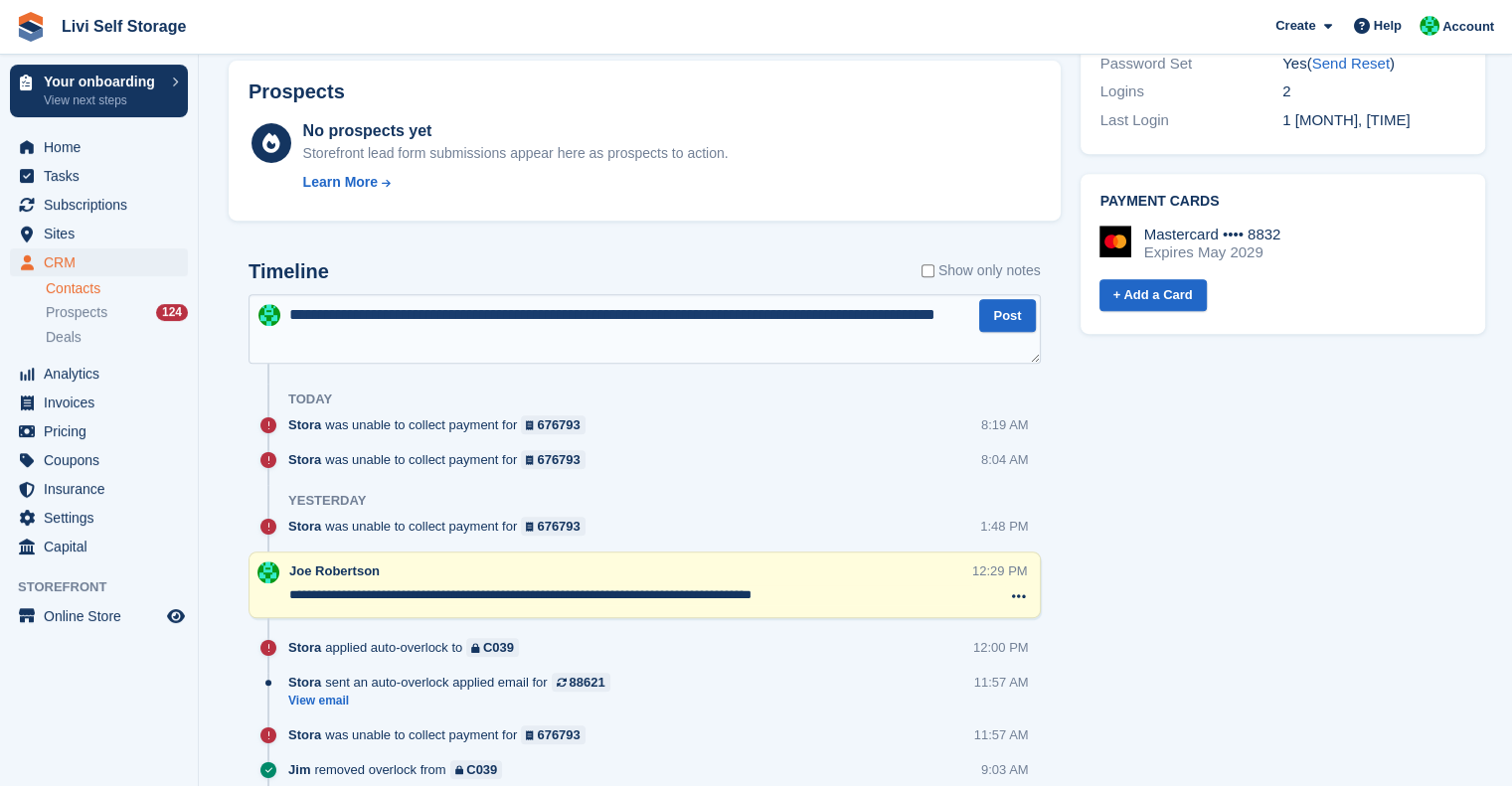 click on "**********" at bounding box center [644, 329] 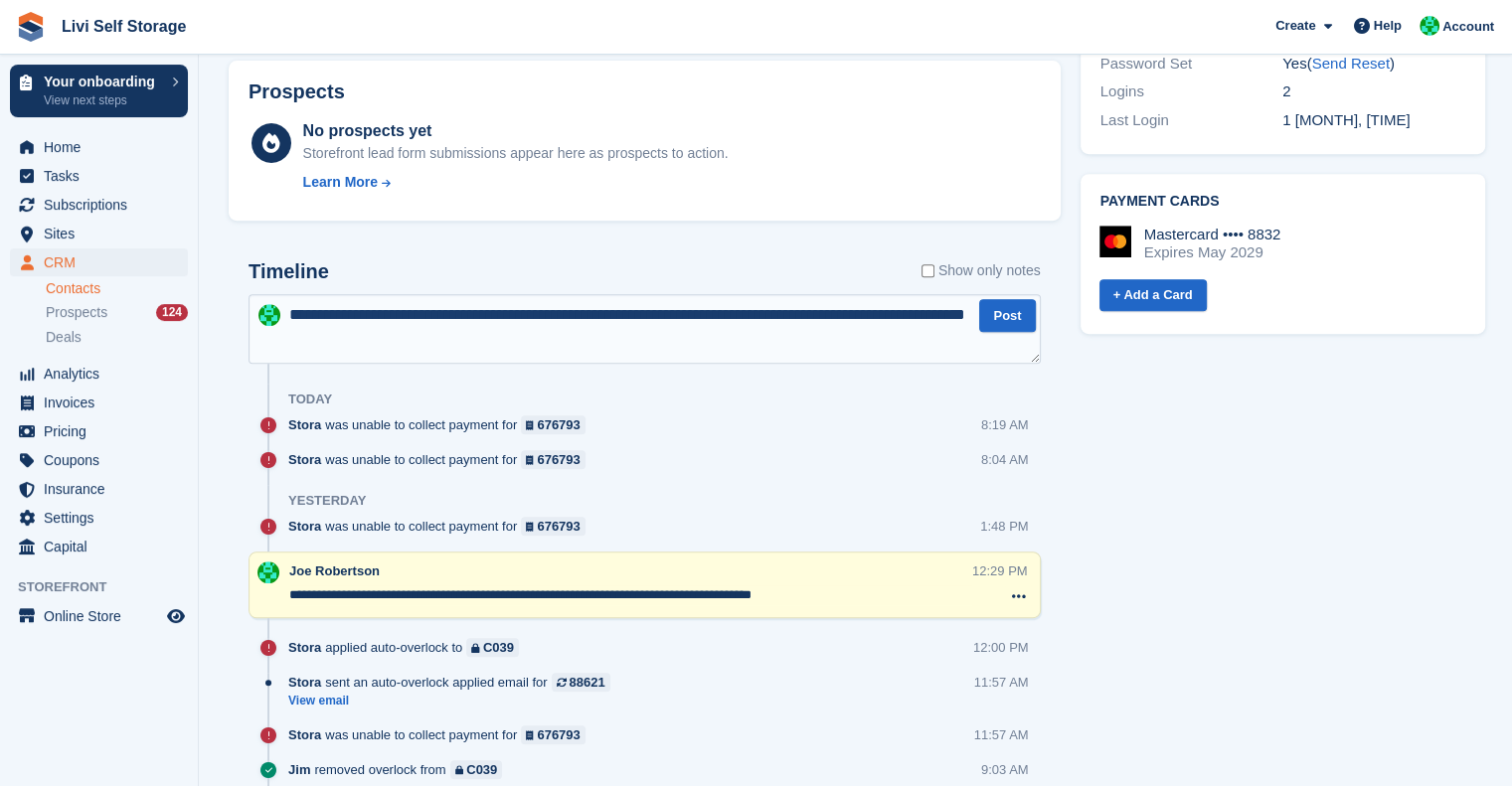 click on "**********" at bounding box center [644, 329] 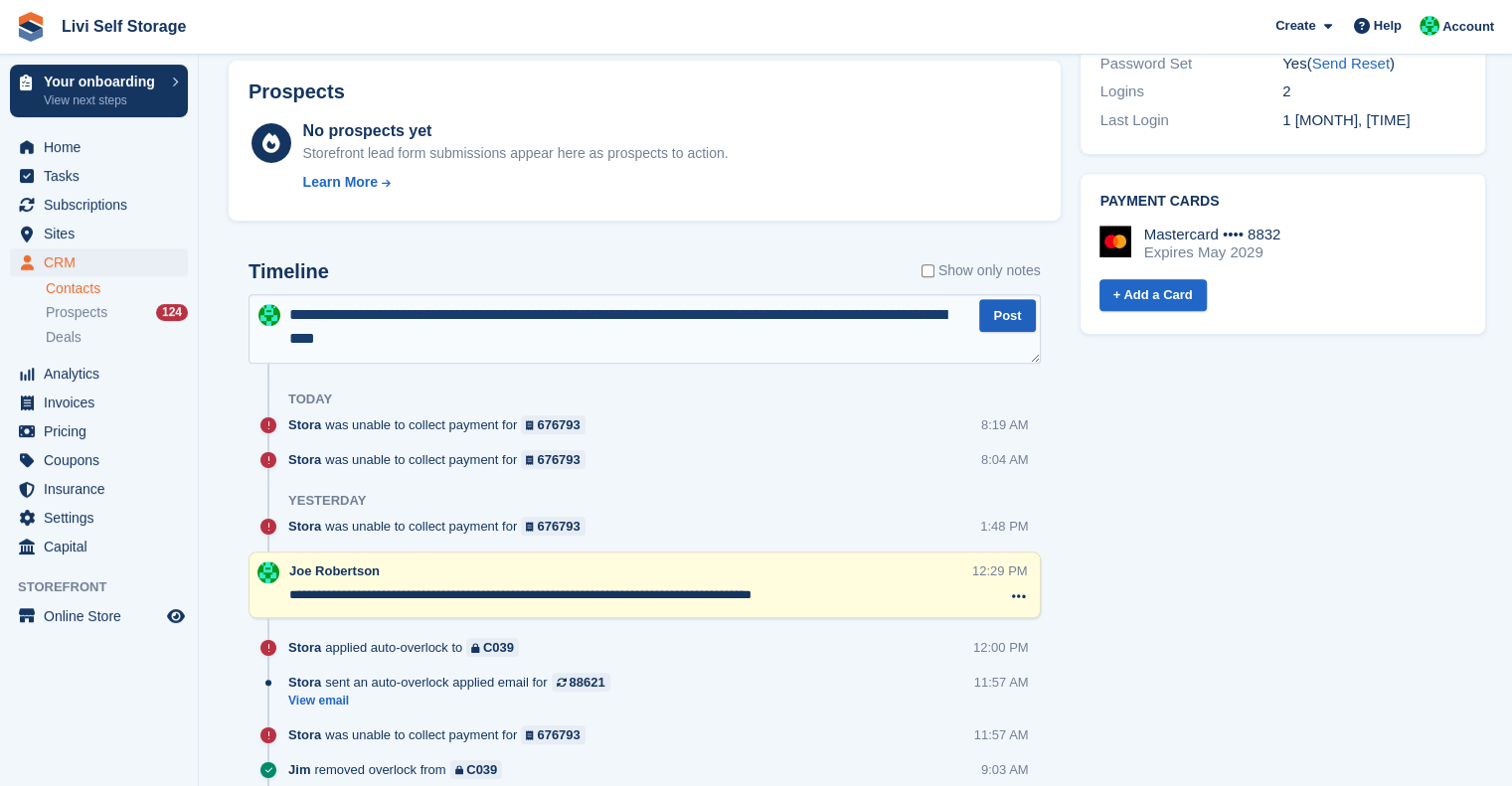 type on "**********" 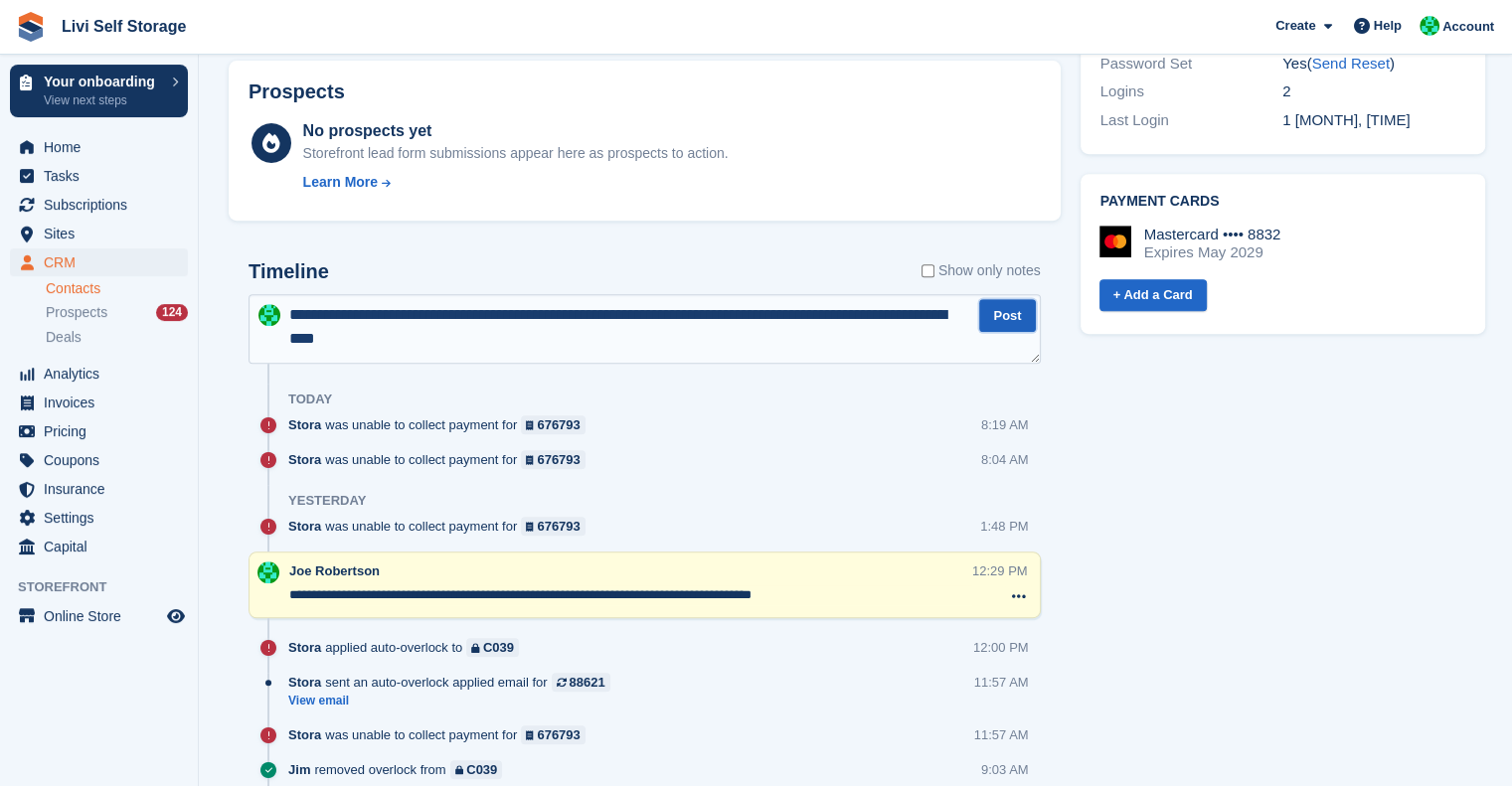 click on "Post" at bounding box center [1007, 315] 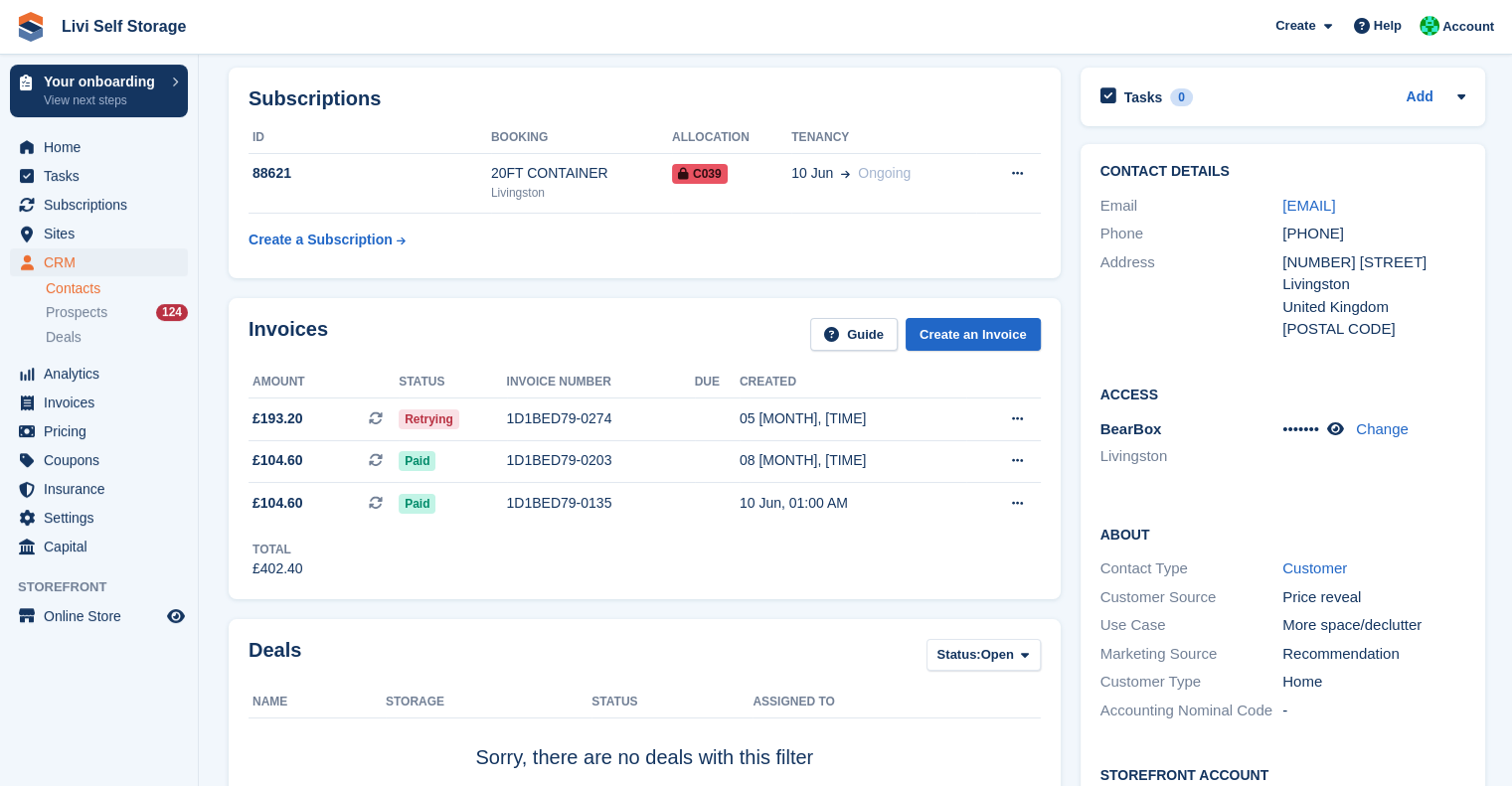 scroll, scrollTop: 0, scrollLeft: 0, axis: both 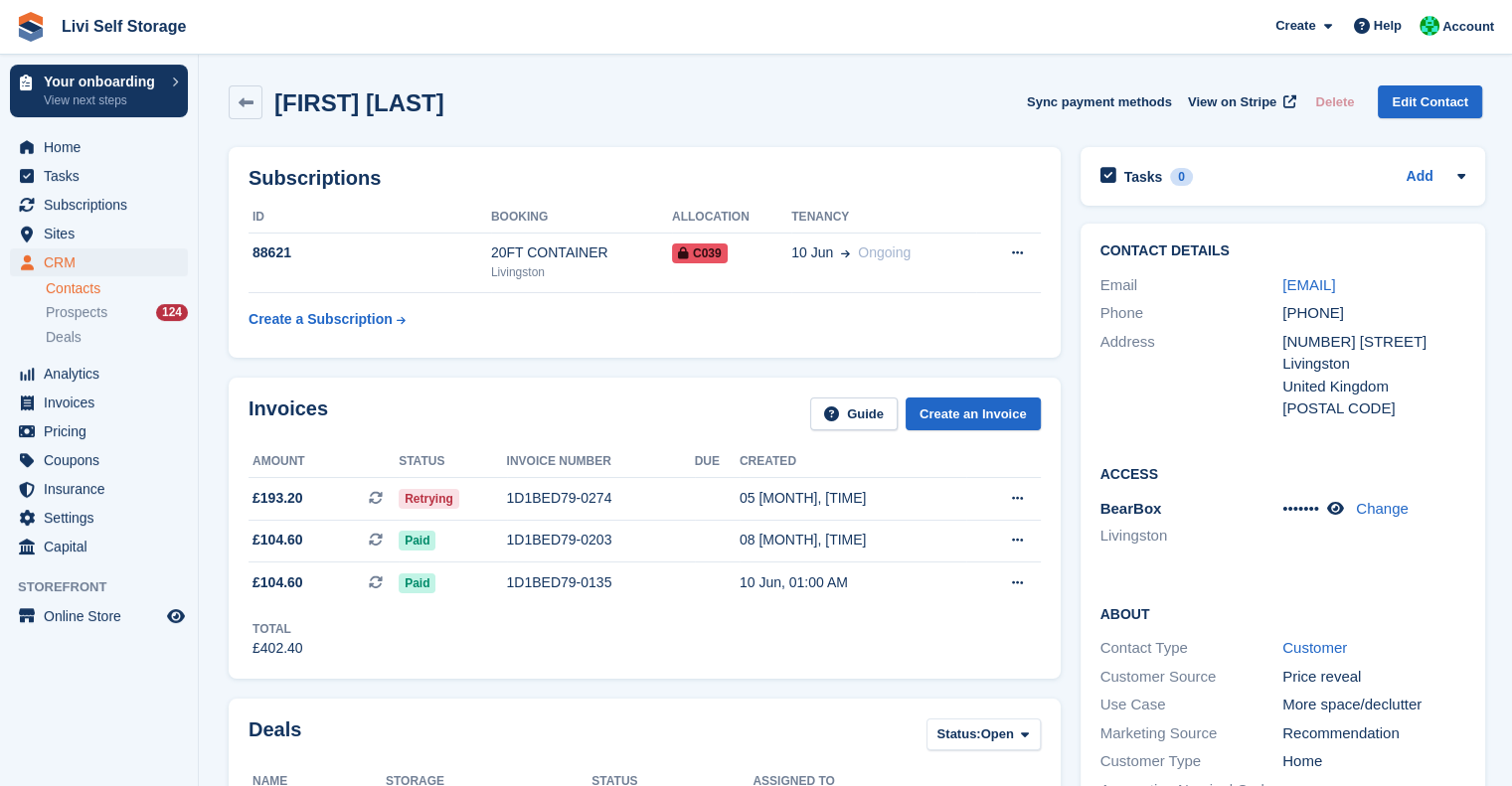click on "Subscriptions
ID
Booking
Allocation
Tenancy
88621
20FT CONTAINER
[CITY]
C039
10 [MONTH]
Ongoing" at bounding box center (644, 252) 